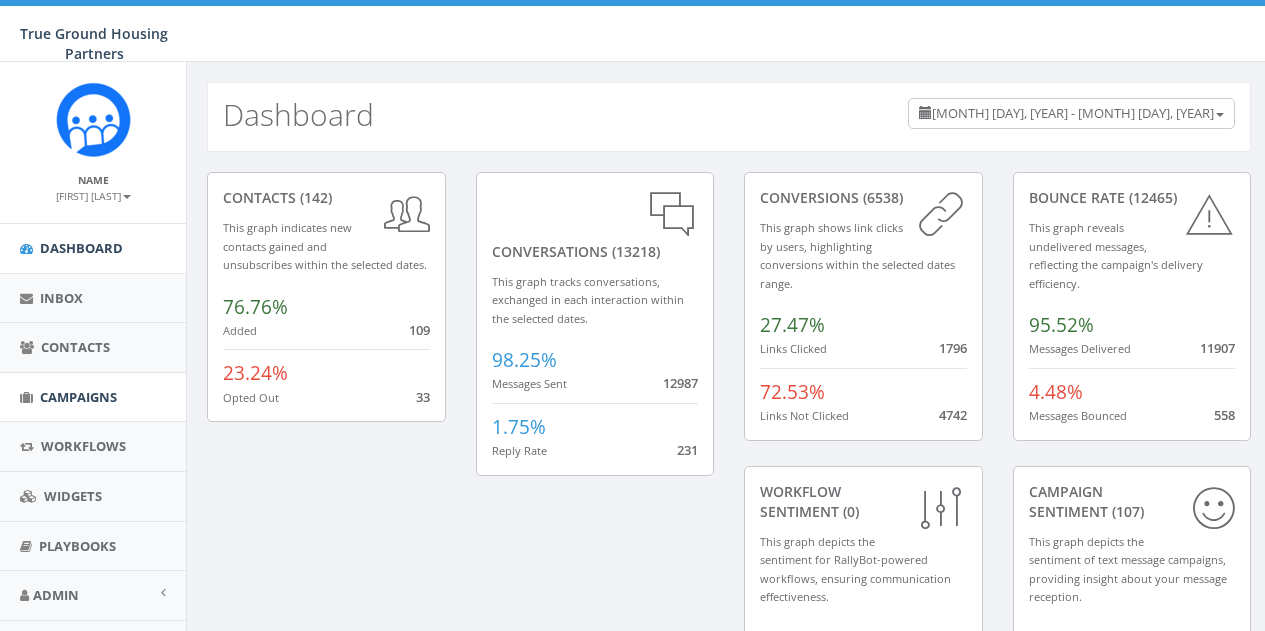 scroll, scrollTop: 0, scrollLeft: 0, axis: both 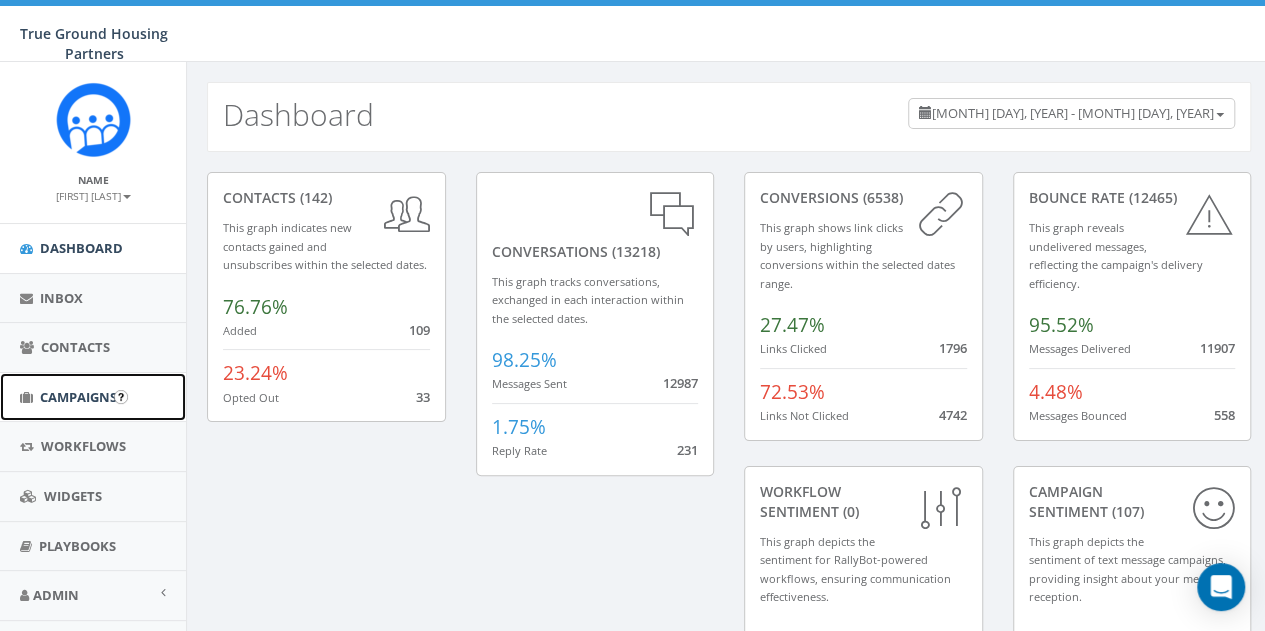 click on "Campaigns" at bounding box center (78, 397) 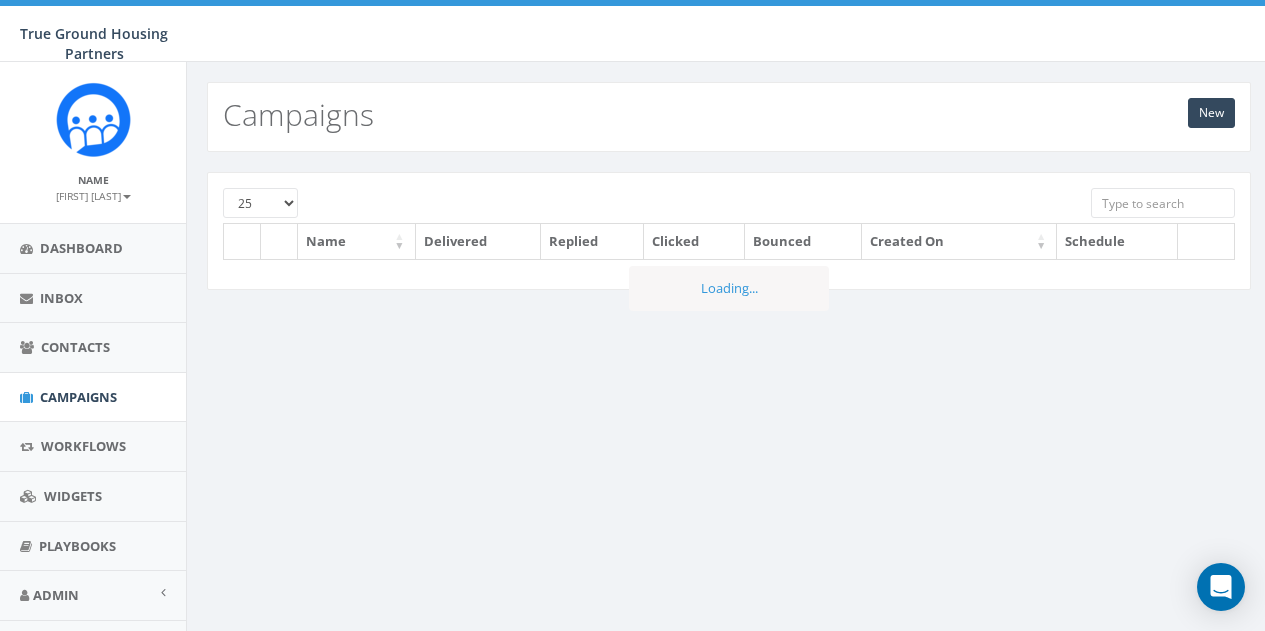 scroll, scrollTop: 0, scrollLeft: 0, axis: both 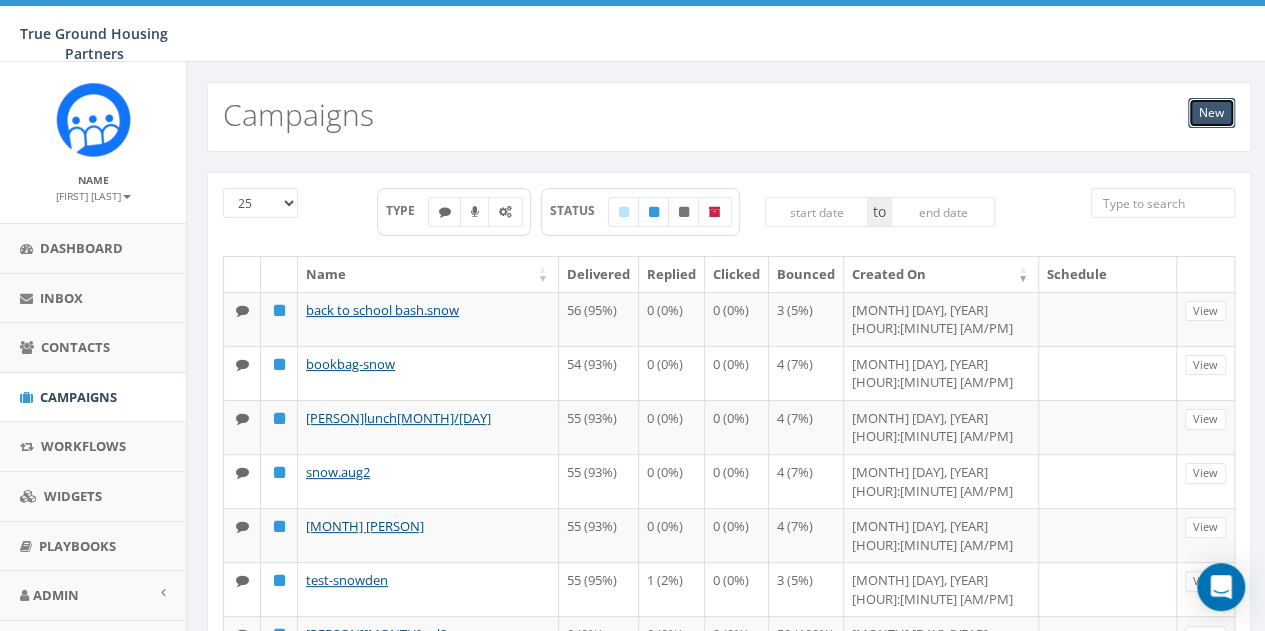 click on "New" at bounding box center [1211, 113] 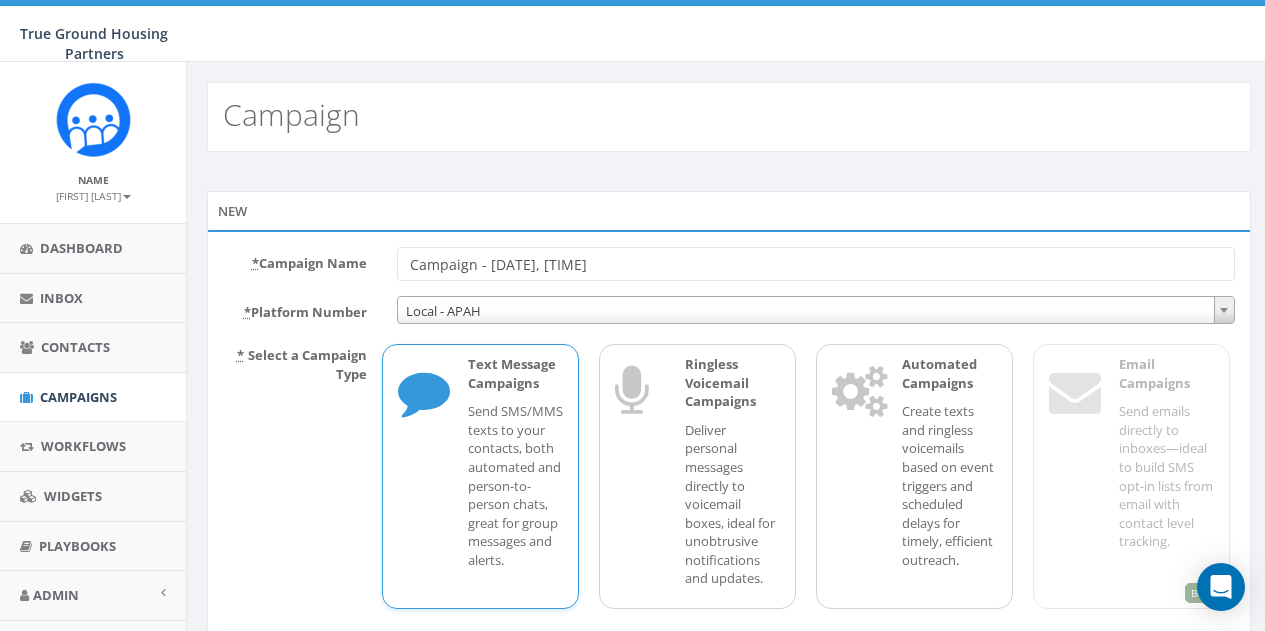 scroll, scrollTop: 0, scrollLeft: 0, axis: both 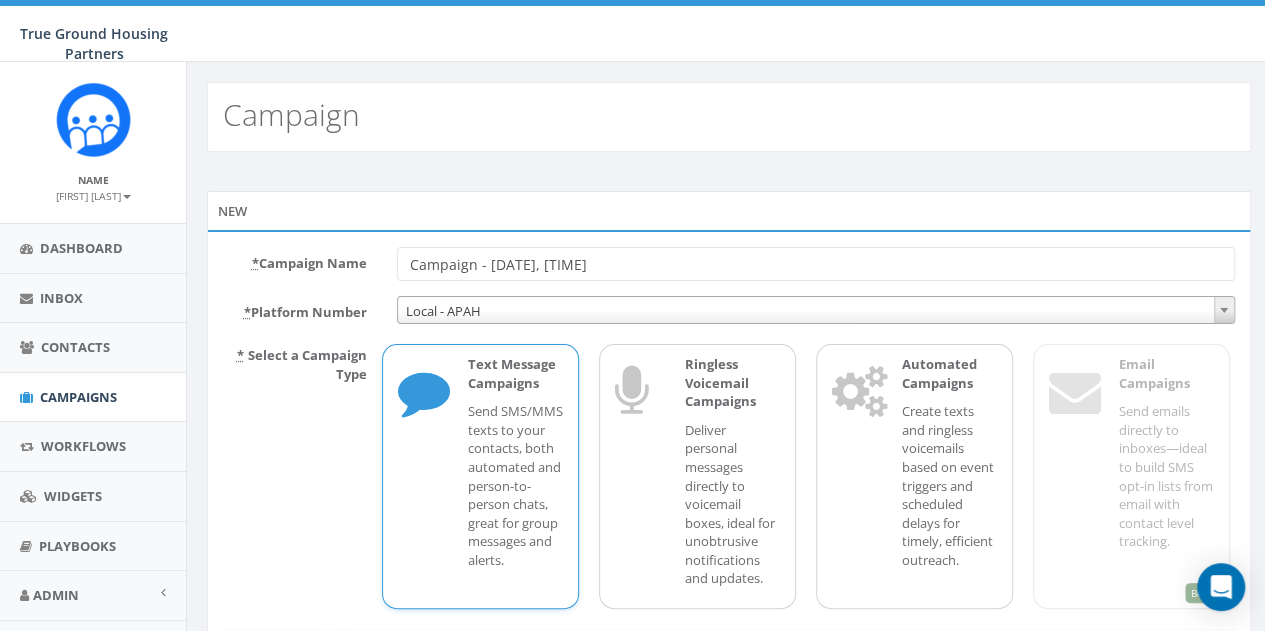 drag, startPoint x: 711, startPoint y: 261, endPoint x: 400, endPoint y: 274, distance: 311.27158 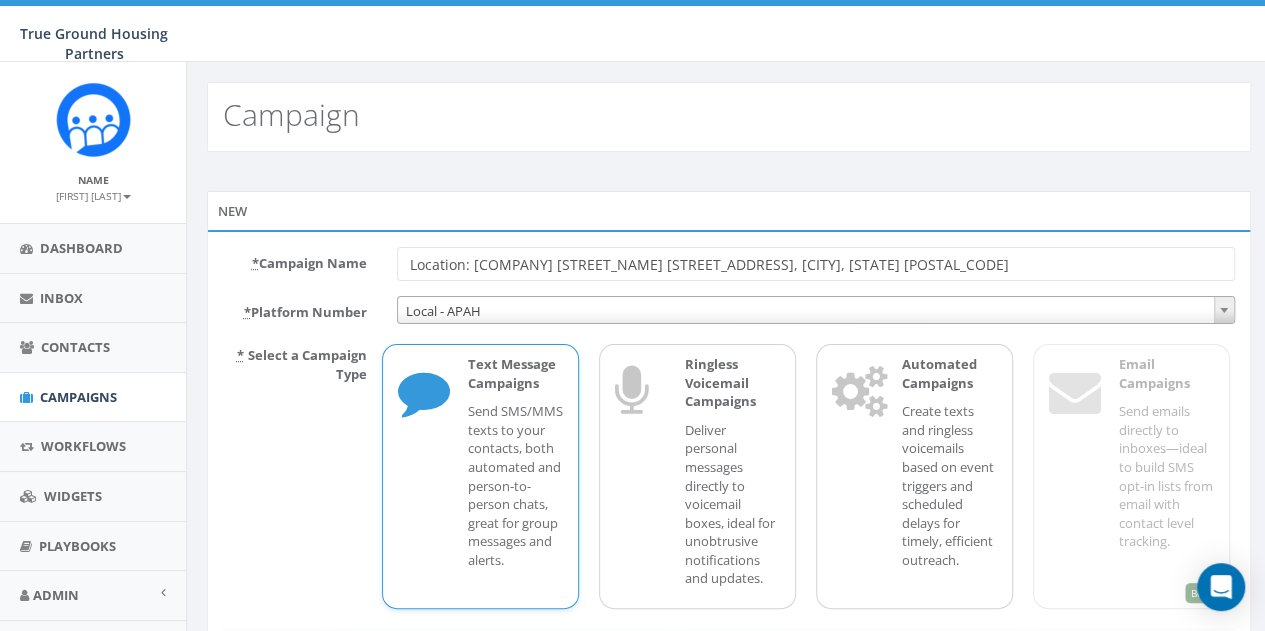 click on "Location: [COMPANY] [STREET_NAME] [STREET_ADDRESS], [CITY], [STATE] [POSTAL_CODE]" at bounding box center (816, 264) 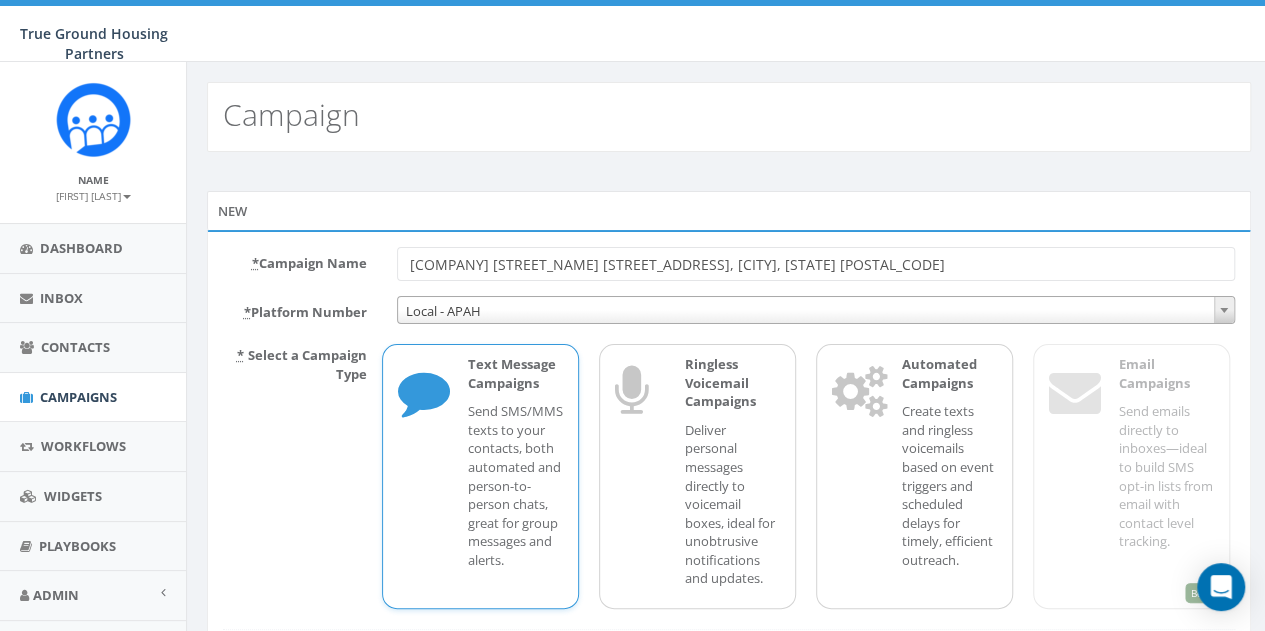 click on "[COMPANY] [STREET_NAME] [STREET_ADDRESS], [CITY], [STATE] [POSTAL_CODE]" at bounding box center [816, 264] 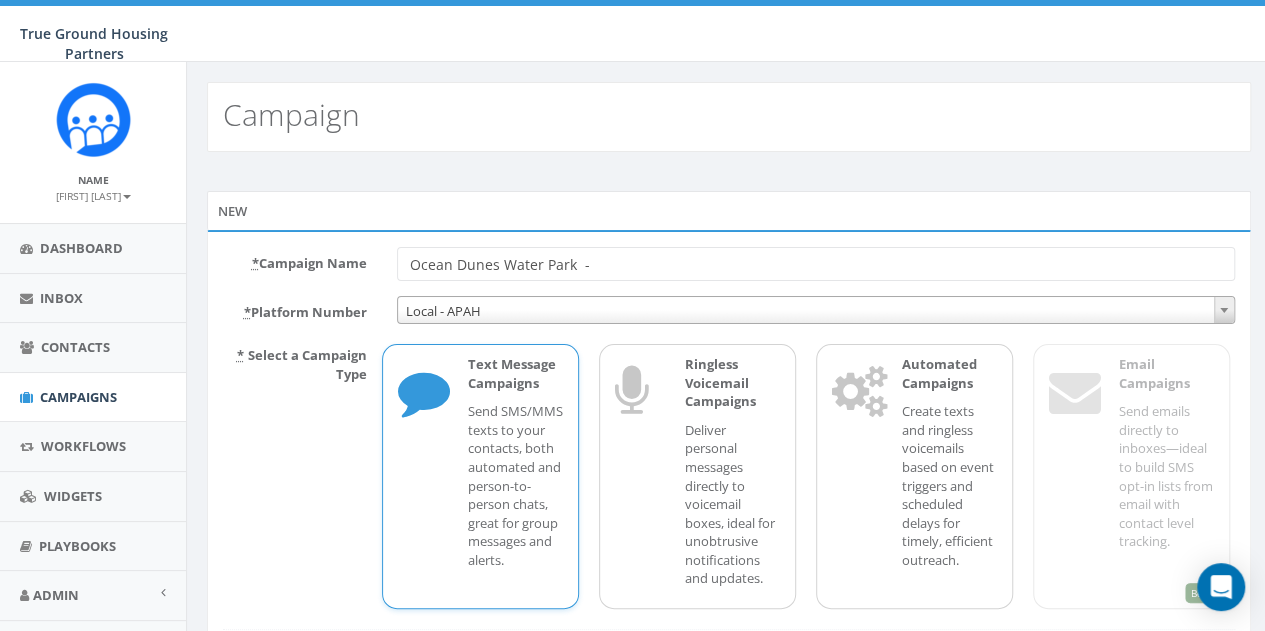paste on "[TIME] [DATE] and [DATE]" 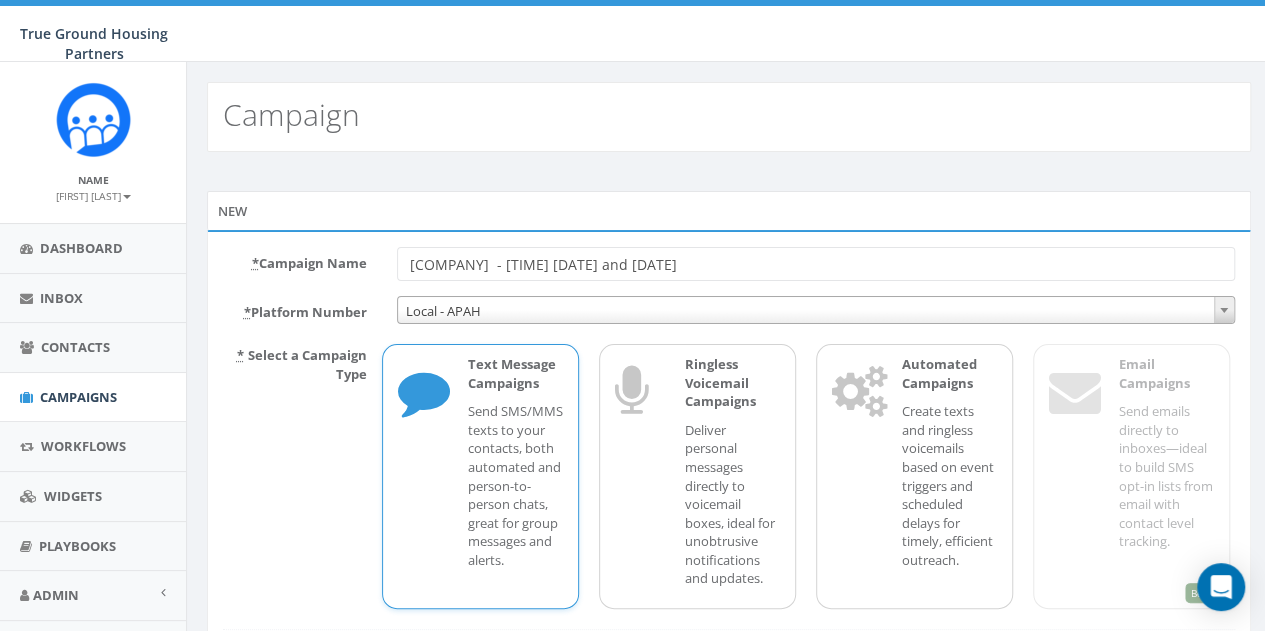 drag, startPoint x: 679, startPoint y: 261, endPoint x: 592, endPoint y: 268, distance: 87.28116 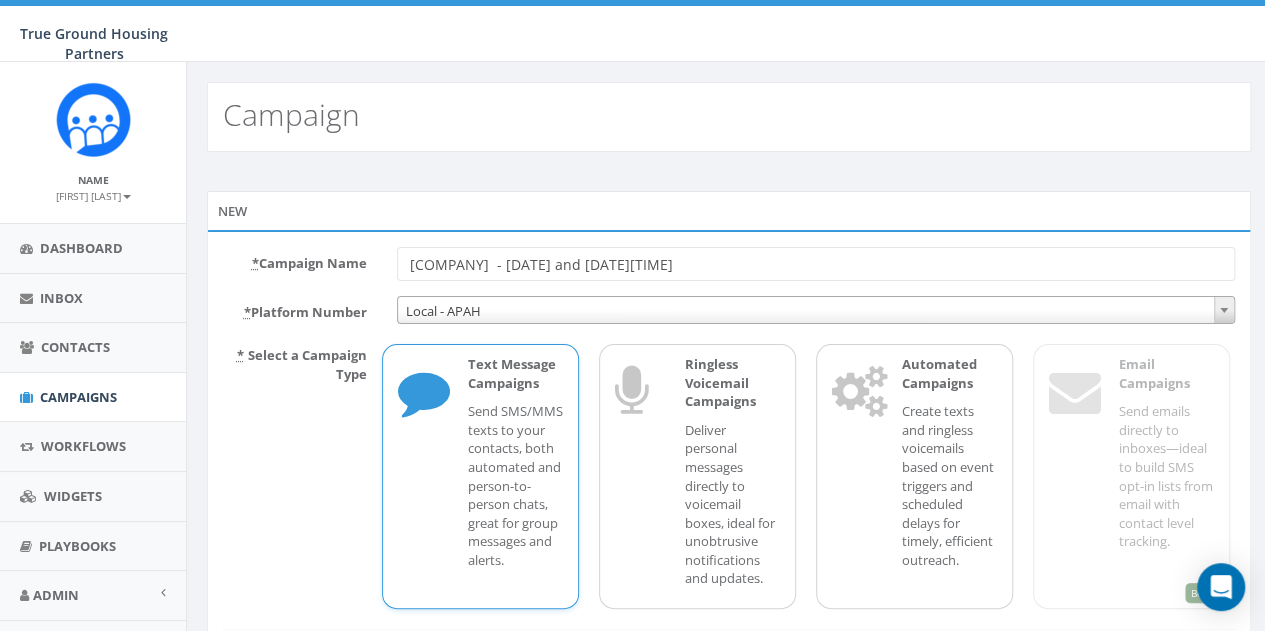 click on "[COMPANY]  - [DATE] and [DATE][TIME]" at bounding box center (816, 264) 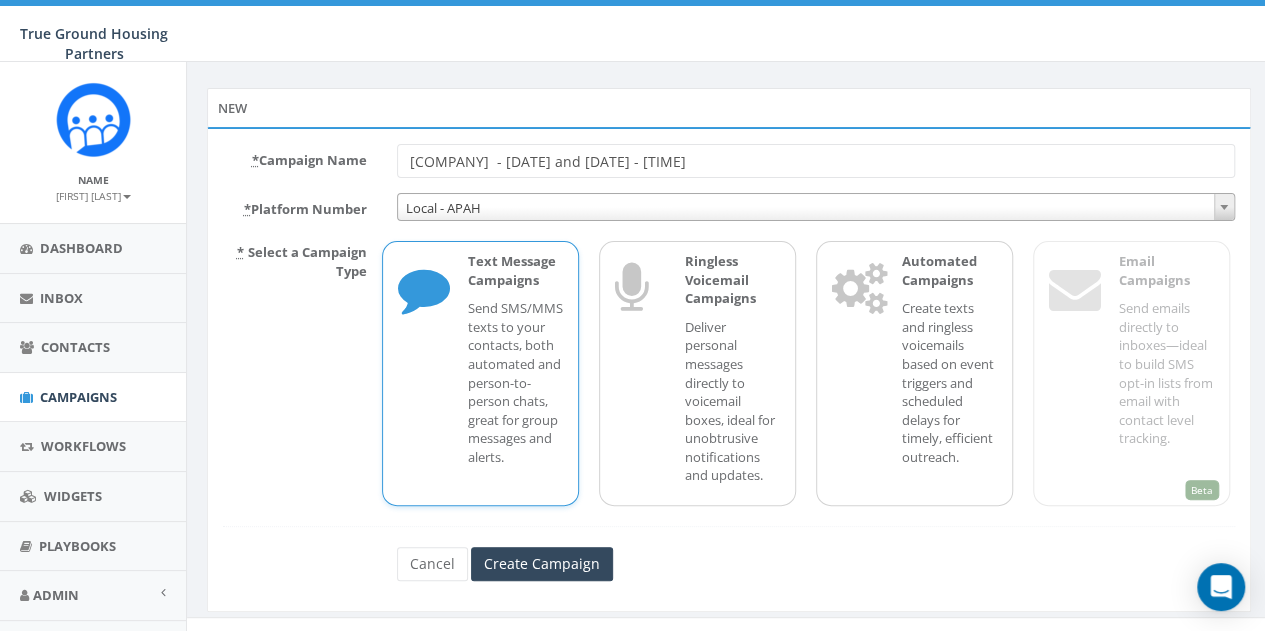 scroll, scrollTop: 126, scrollLeft: 0, axis: vertical 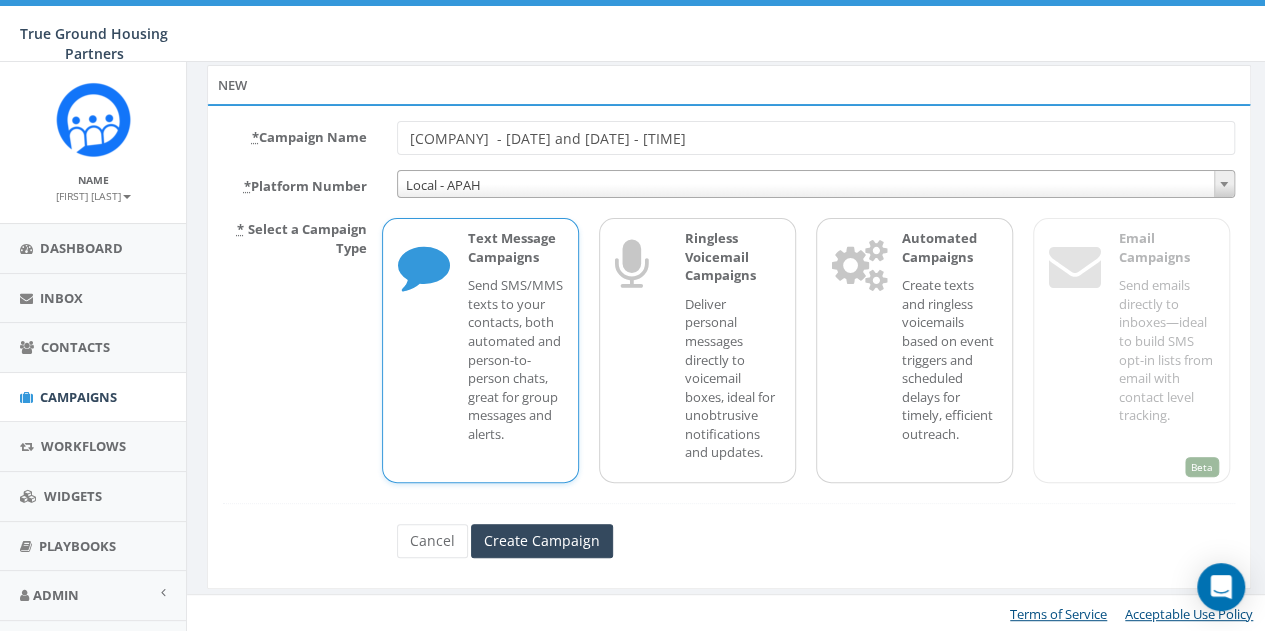 click on "Ocean Dunes Water Park  - August 13th and 14th - 11 am-1:30pm" at bounding box center [816, 138] 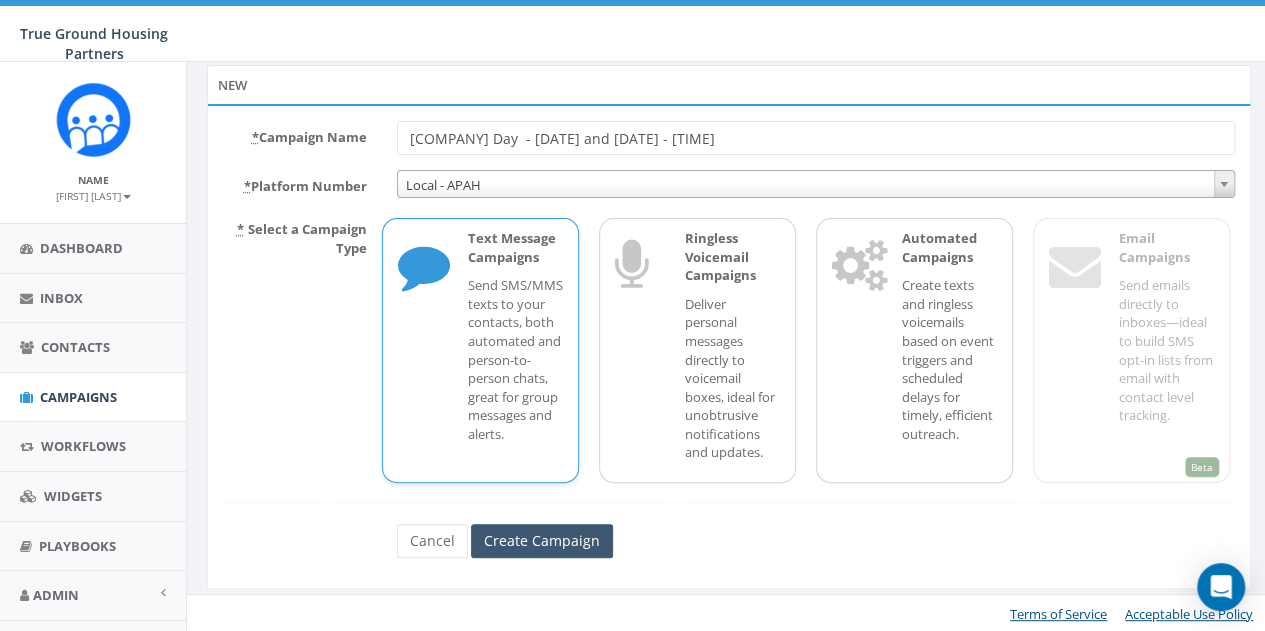 type on "Ocean Dunes Water Park Day  - August [DATE] and [DATE] - 11 am-1:30pm" 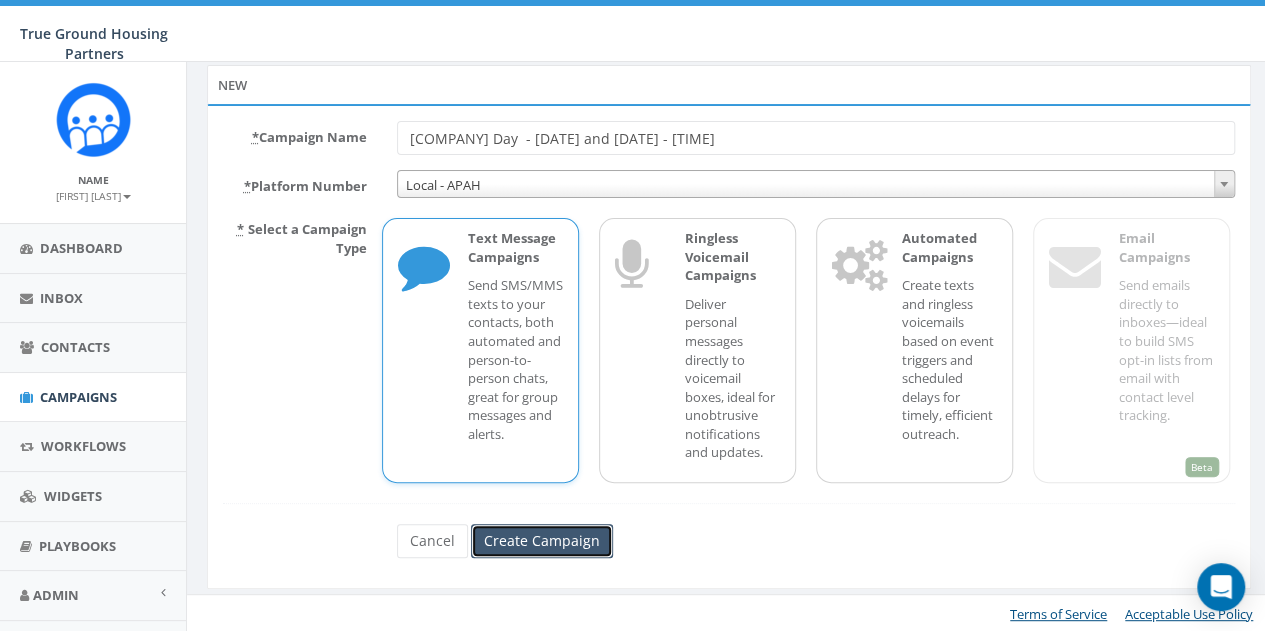 click on "Create Campaign" at bounding box center (542, 541) 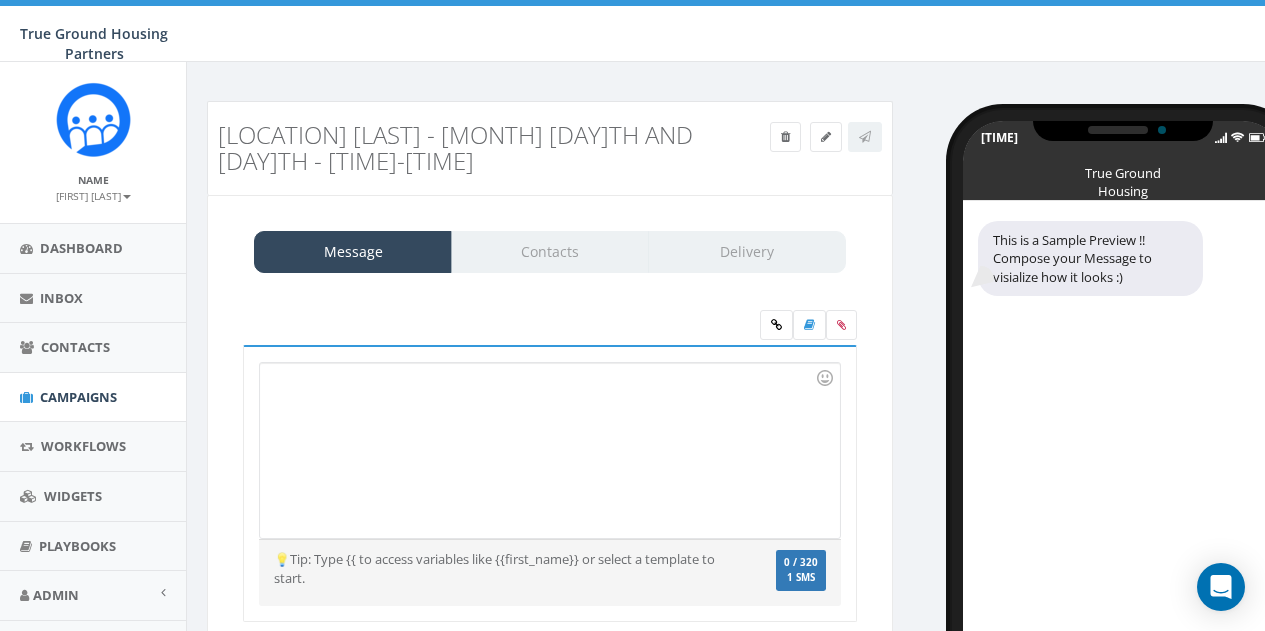 scroll, scrollTop: 0, scrollLeft: 0, axis: both 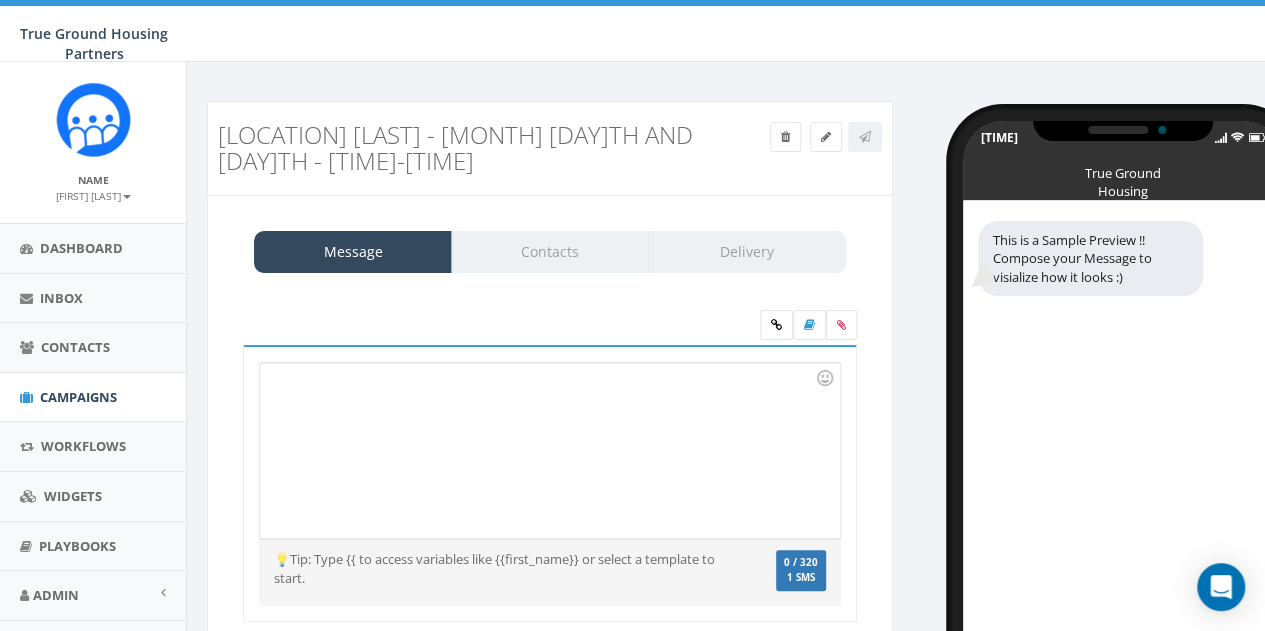 drag, startPoint x: 571, startPoint y: 154, endPoint x: 212, endPoint y: 130, distance: 359.80133 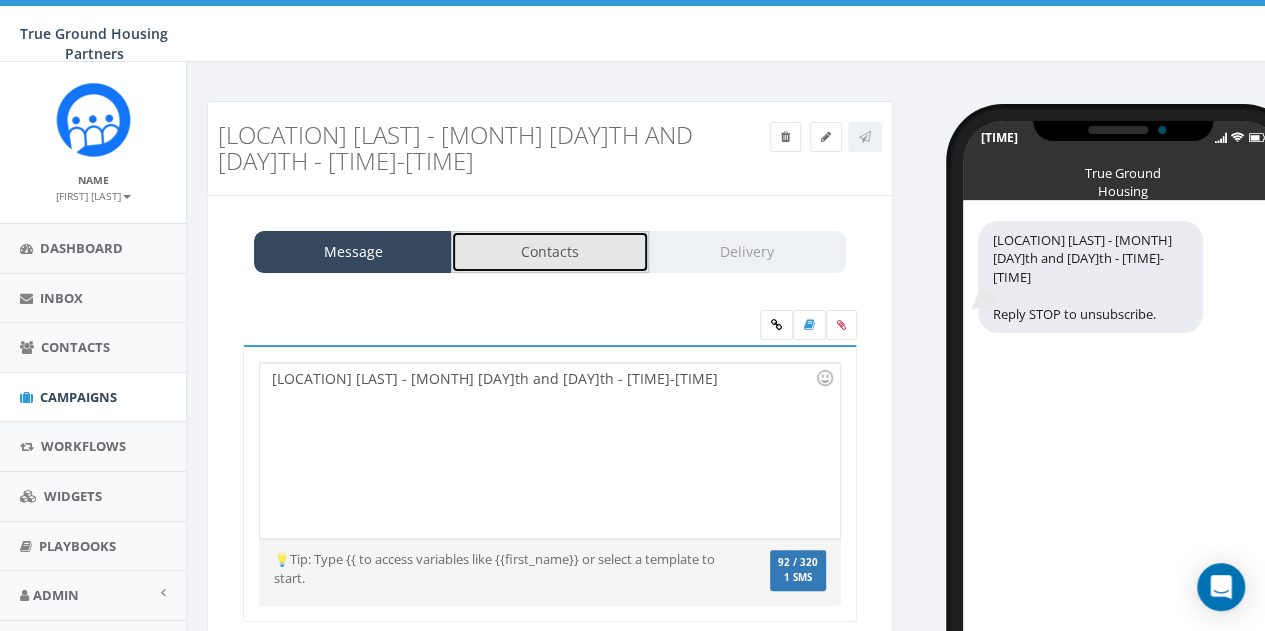 click on "Contacts" at bounding box center [550, 252] 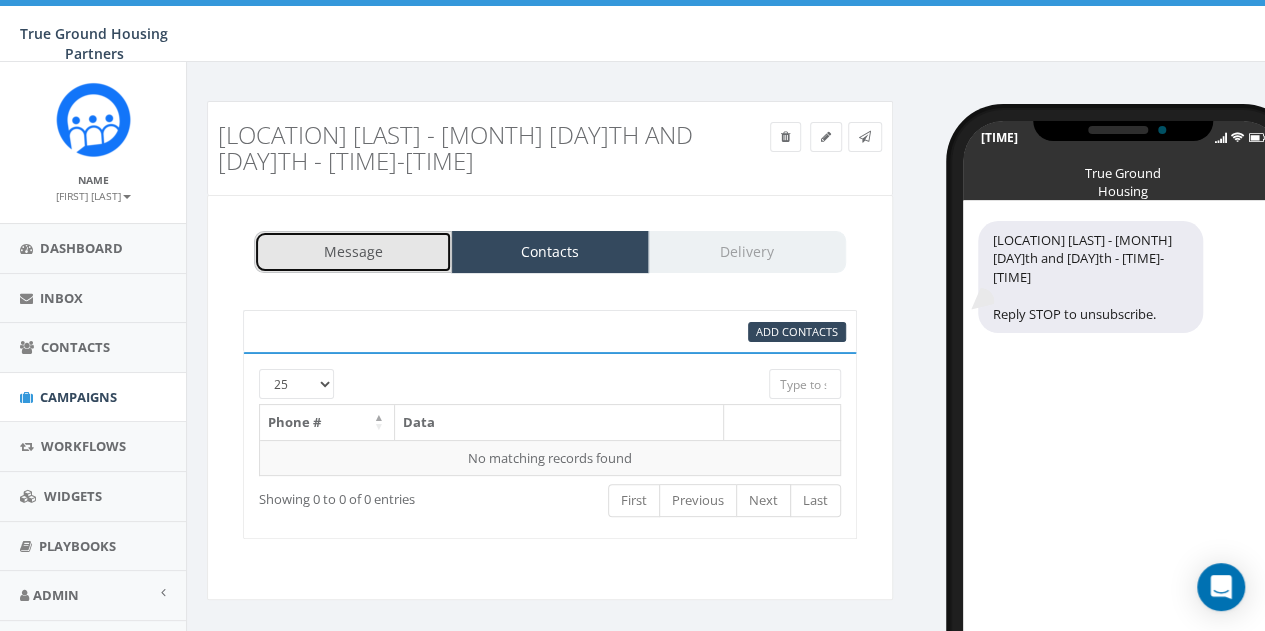 click on "Message" at bounding box center (353, 252) 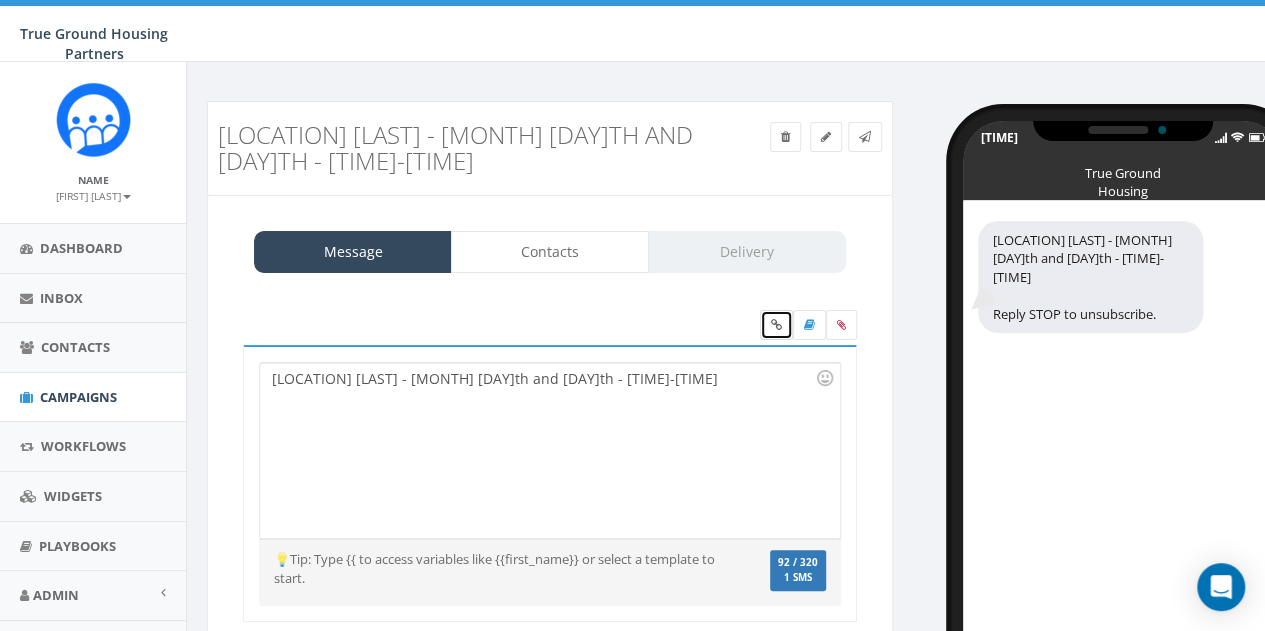 click at bounding box center (776, 325) 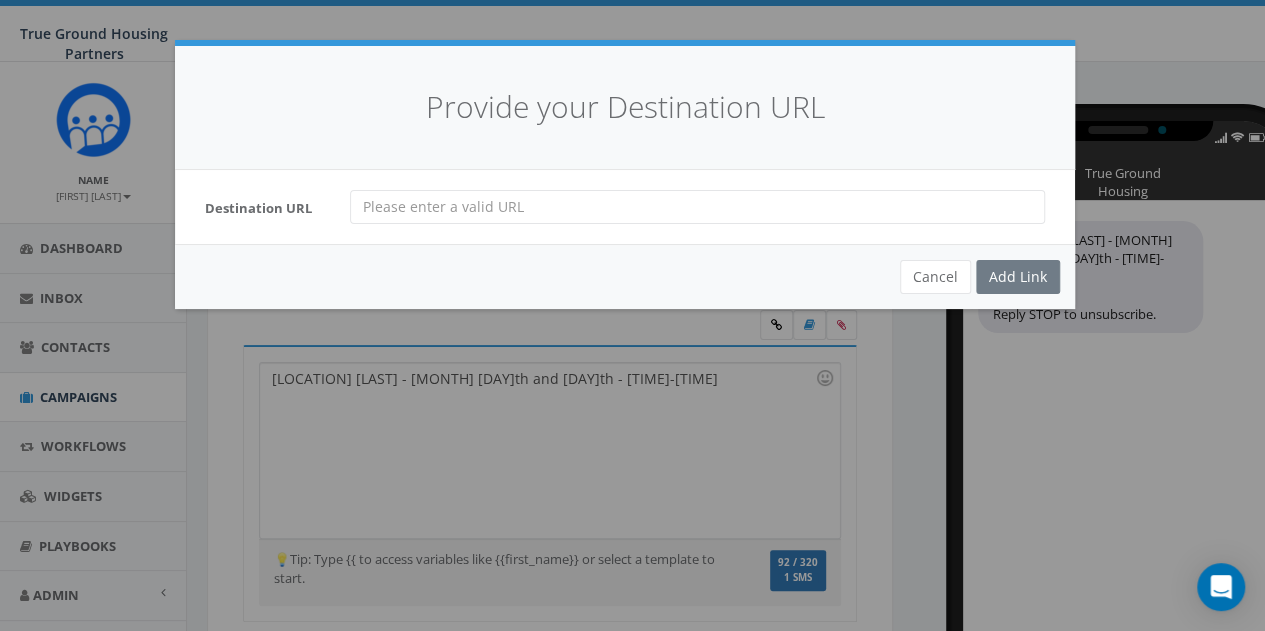 click at bounding box center [697, 207] 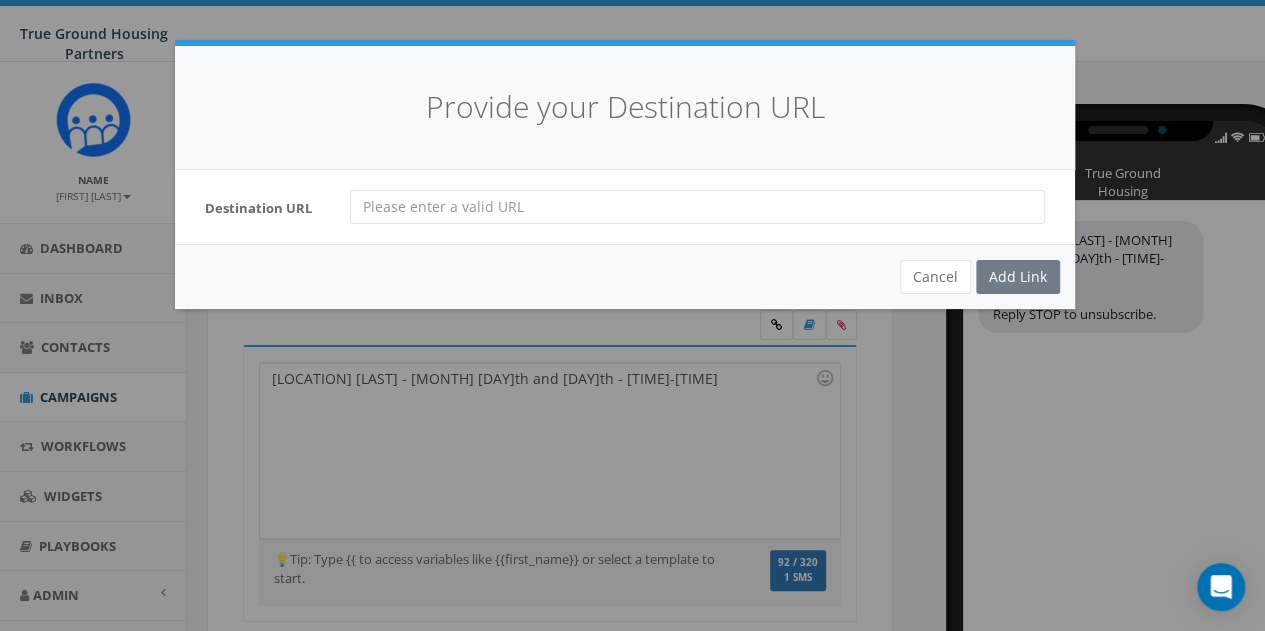 paste on "https://forms.office.com/Pages/ResponsePage.aspx?id=k3uTF7jH40O75EAmKjZ1qH9hI1OL47dFjLVcS5MjFhRUNllWUzBBUDZGUlBDN1A5SlY1VzdJTDFNVi4u&origin=QRCode" 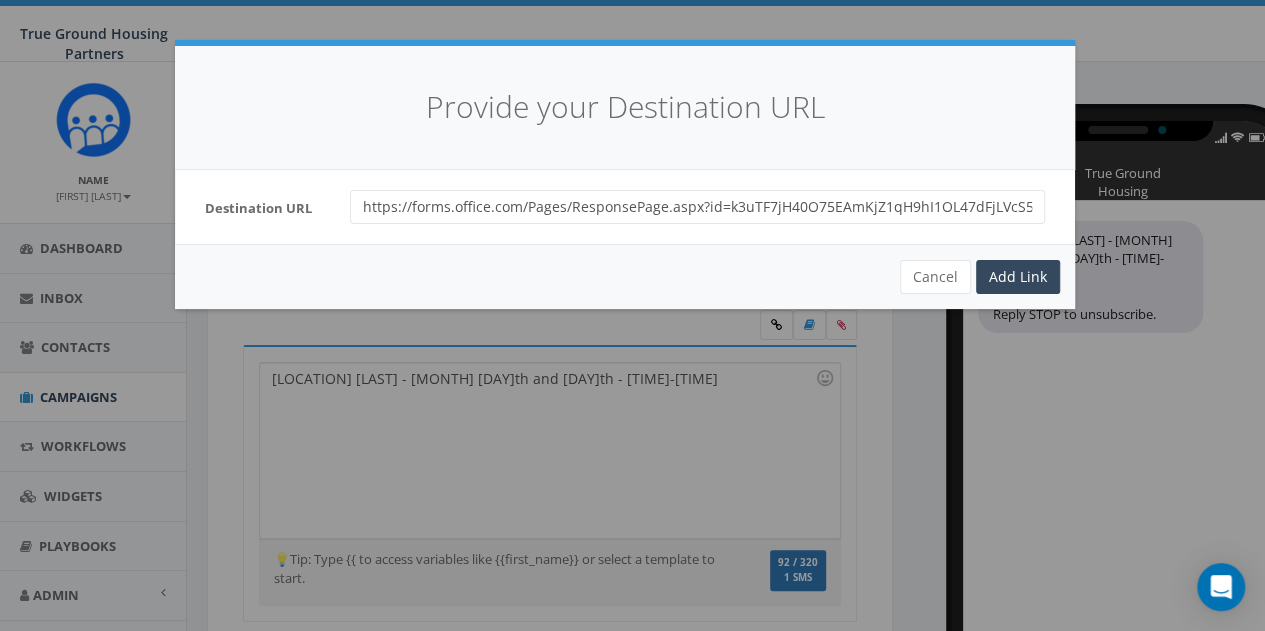 scroll, scrollTop: 0, scrollLeft: 442, axis: horizontal 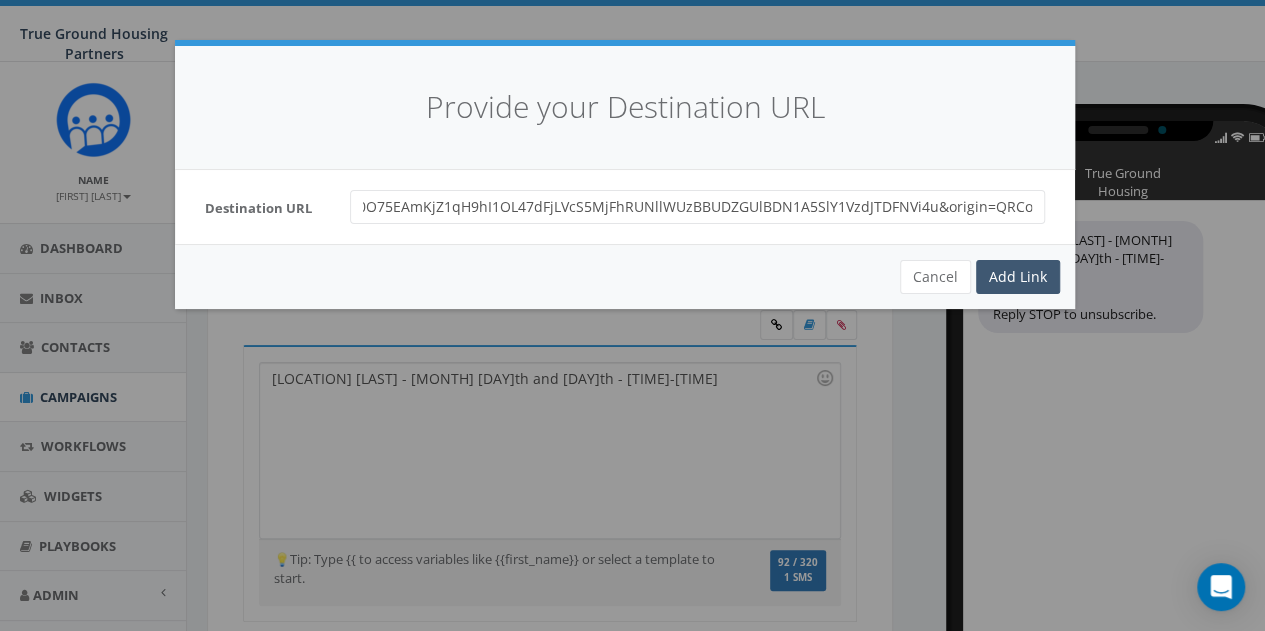 type on "https://forms.office.com/Pages/ResponsePage.aspx?id=k3uTF7jH40O75EAmKjZ1qH9hI1OL47dFjLVcS5MjFhRUNllWUzBBUDZGUlBDN1A5SlY1VzdJTDFNVi4u&origin=QRCode" 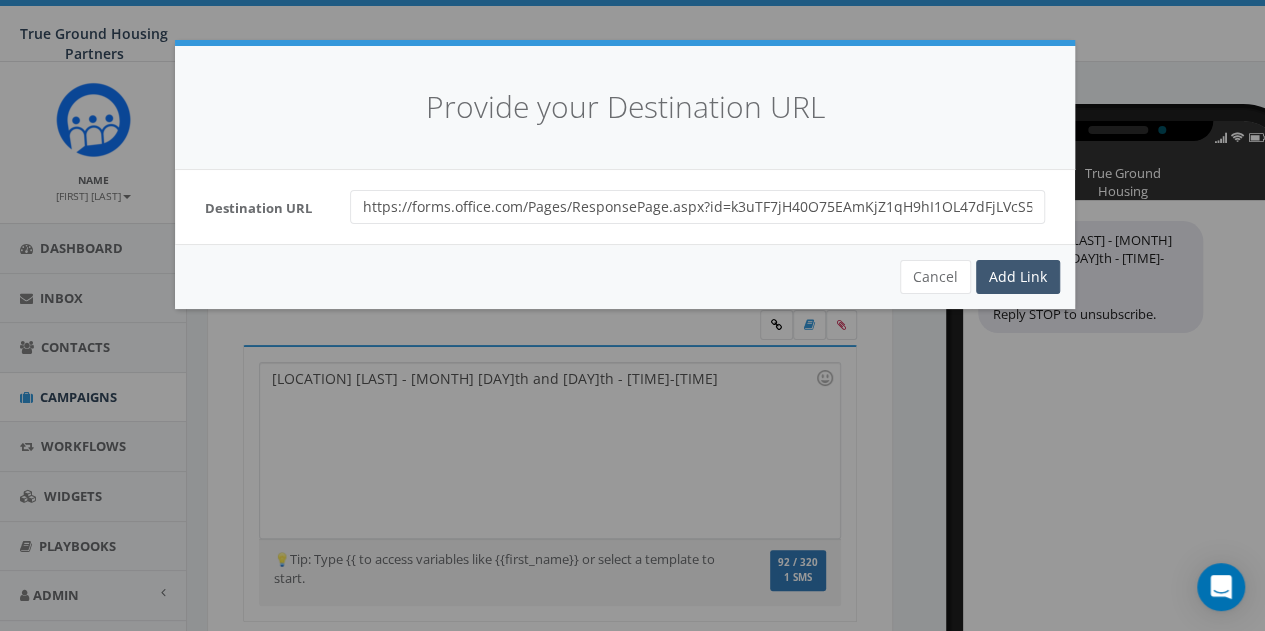 click on "Add Link" at bounding box center (1018, 277) 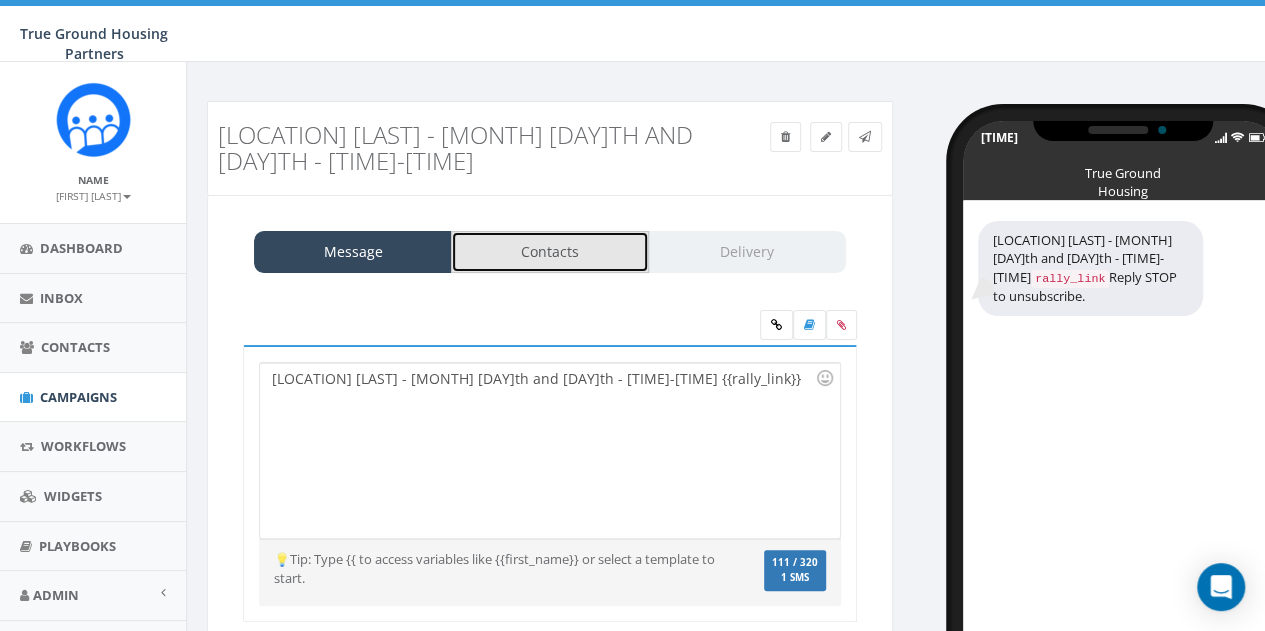 click on "Contacts" at bounding box center (550, 252) 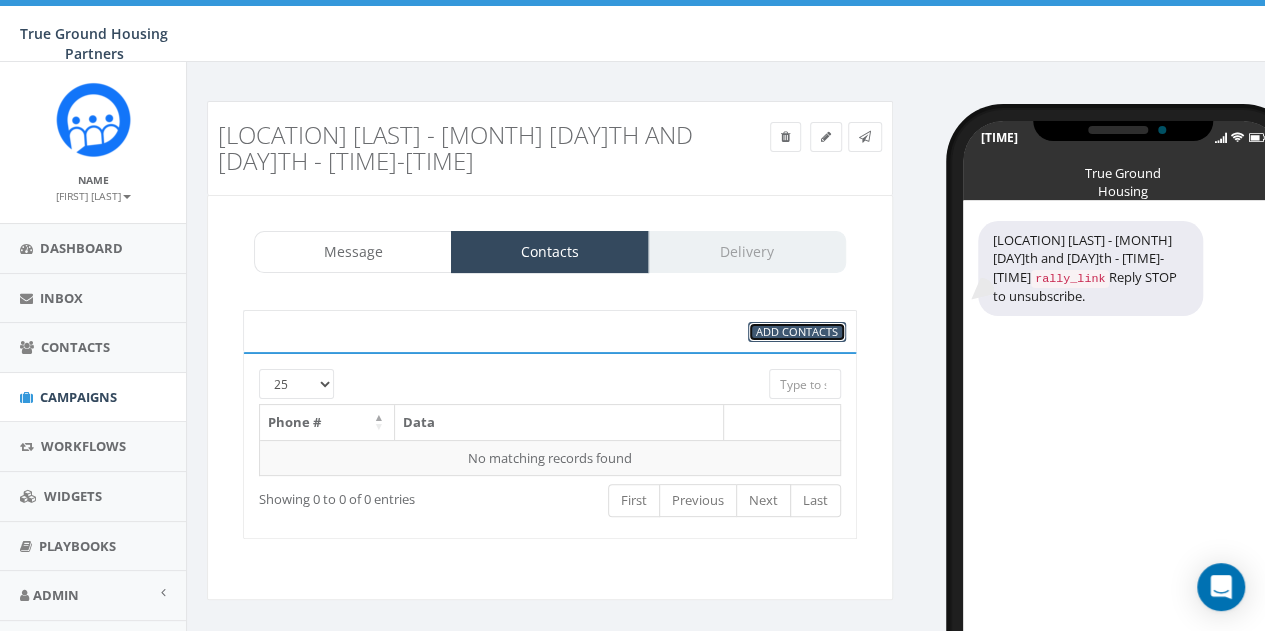 click on "Add Contacts" at bounding box center (797, 331) 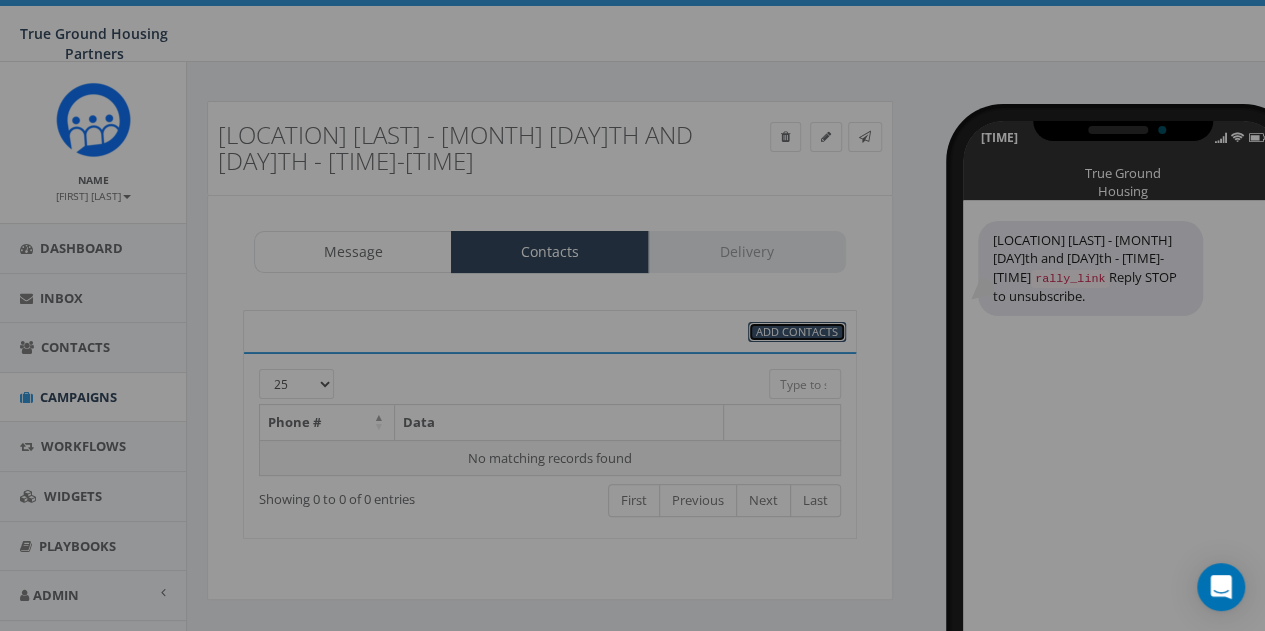 select 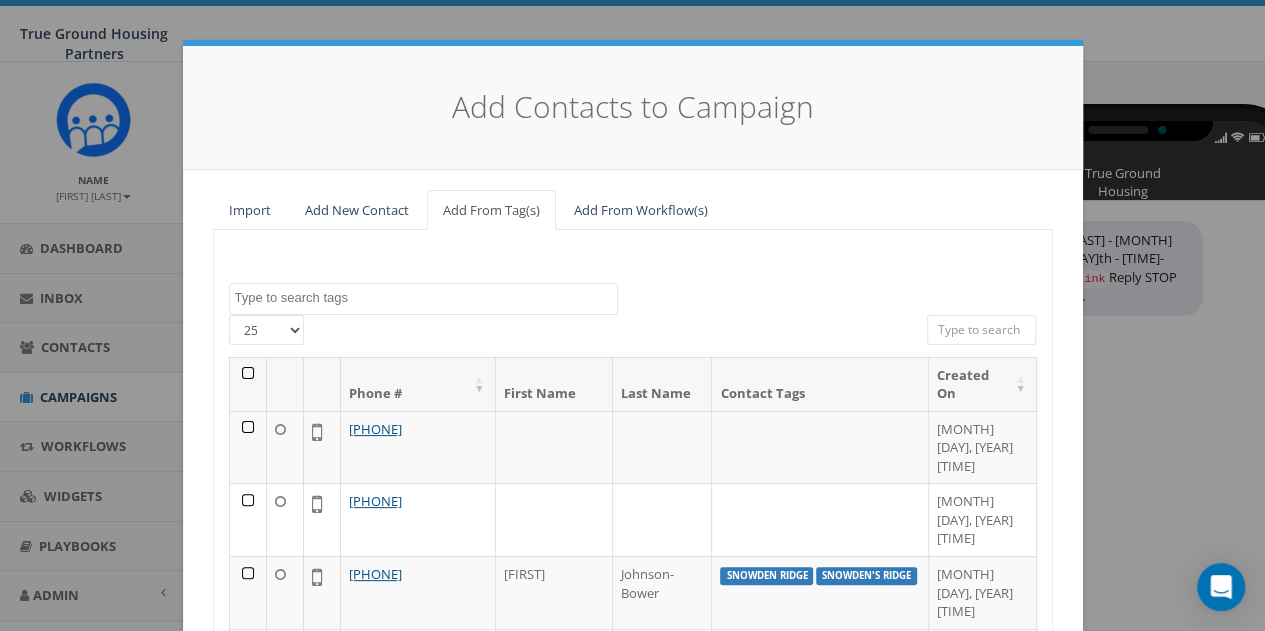 click at bounding box center [426, 298] 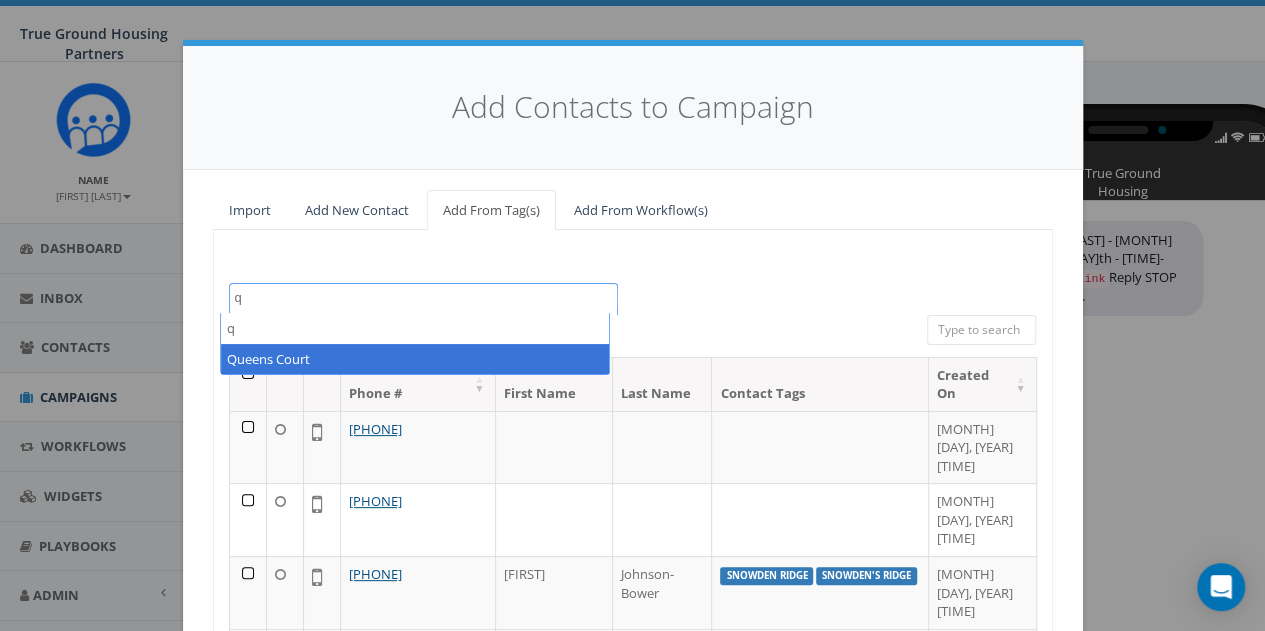 type on "q" 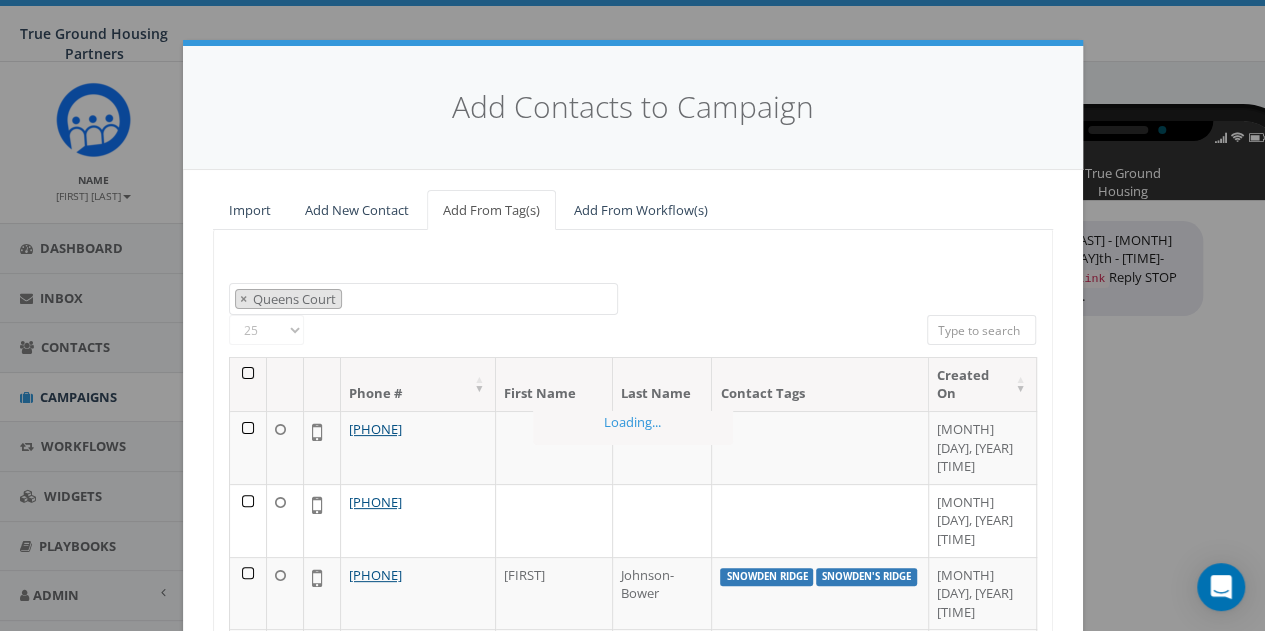 scroll, scrollTop: 697, scrollLeft: 0, axis: vertical 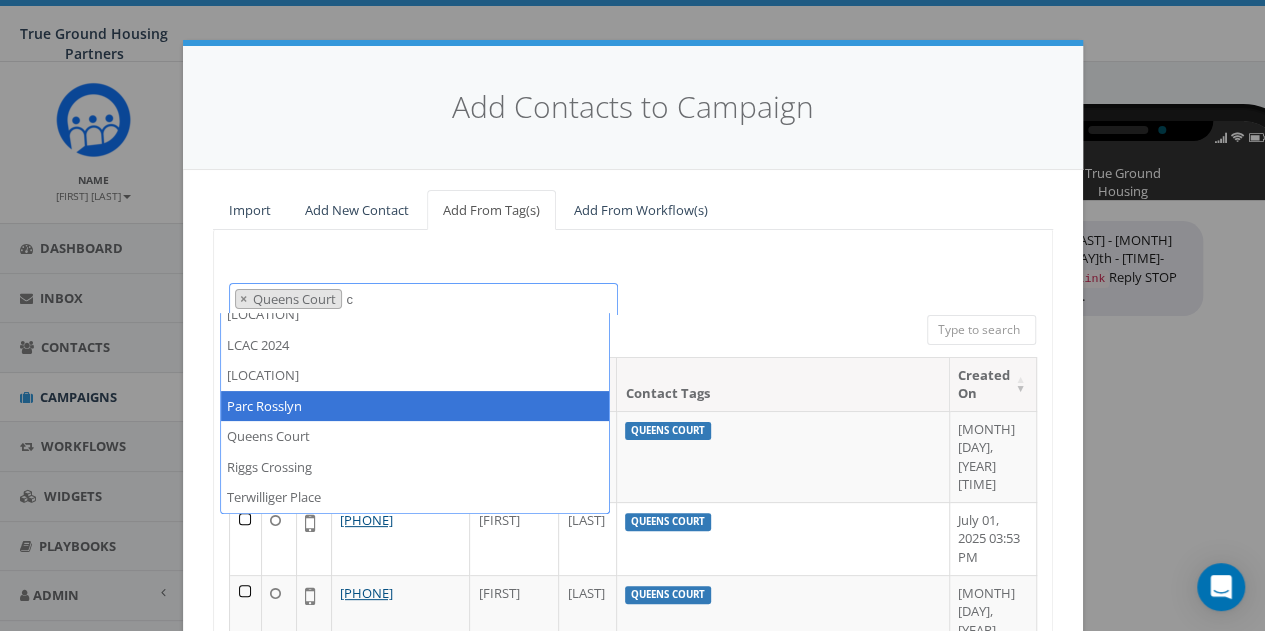 type on "c" 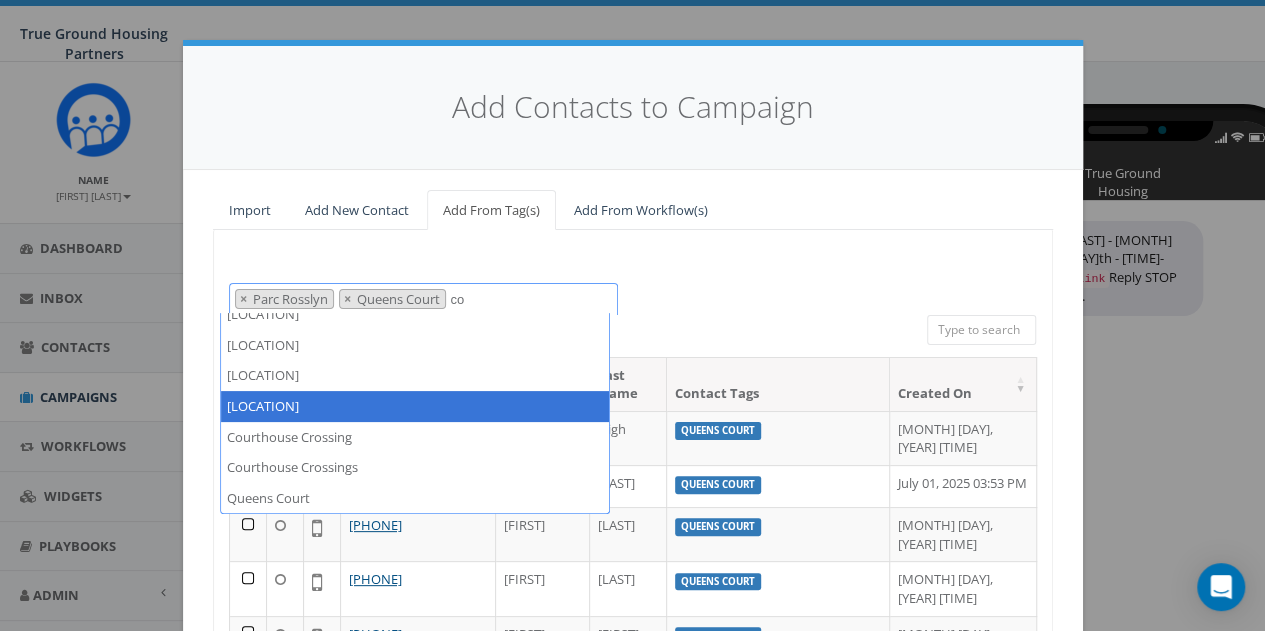 scroll, scrollTop: 75, scrollLeft: 0, axis: vertical 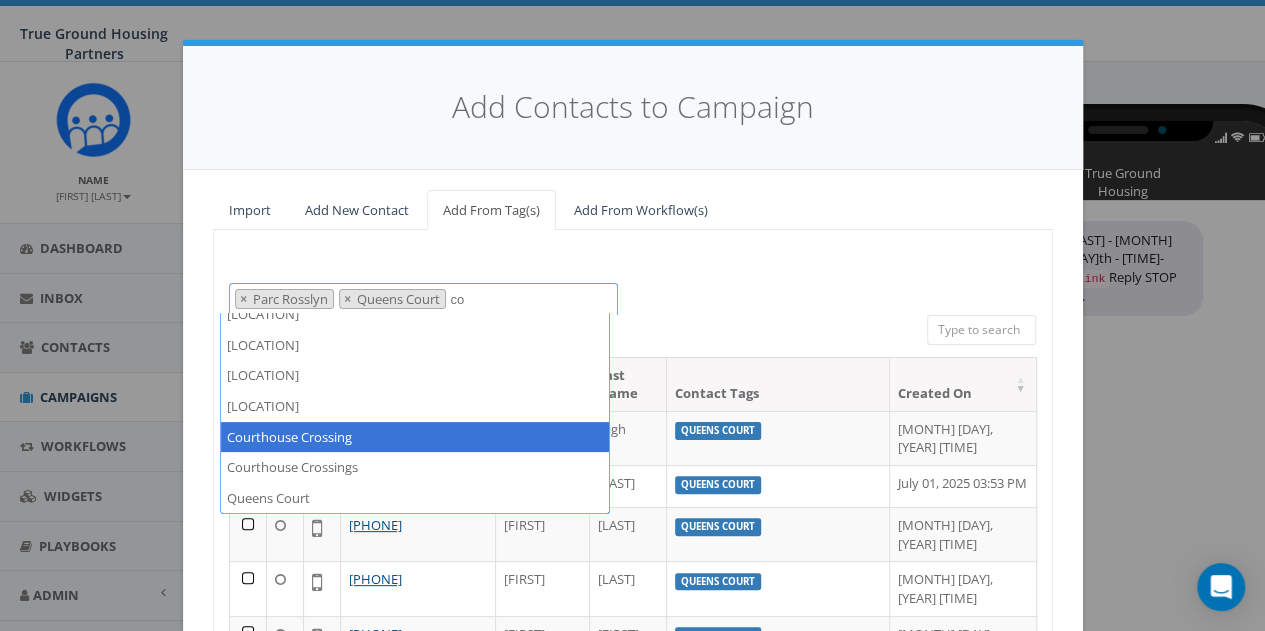 type on "co" 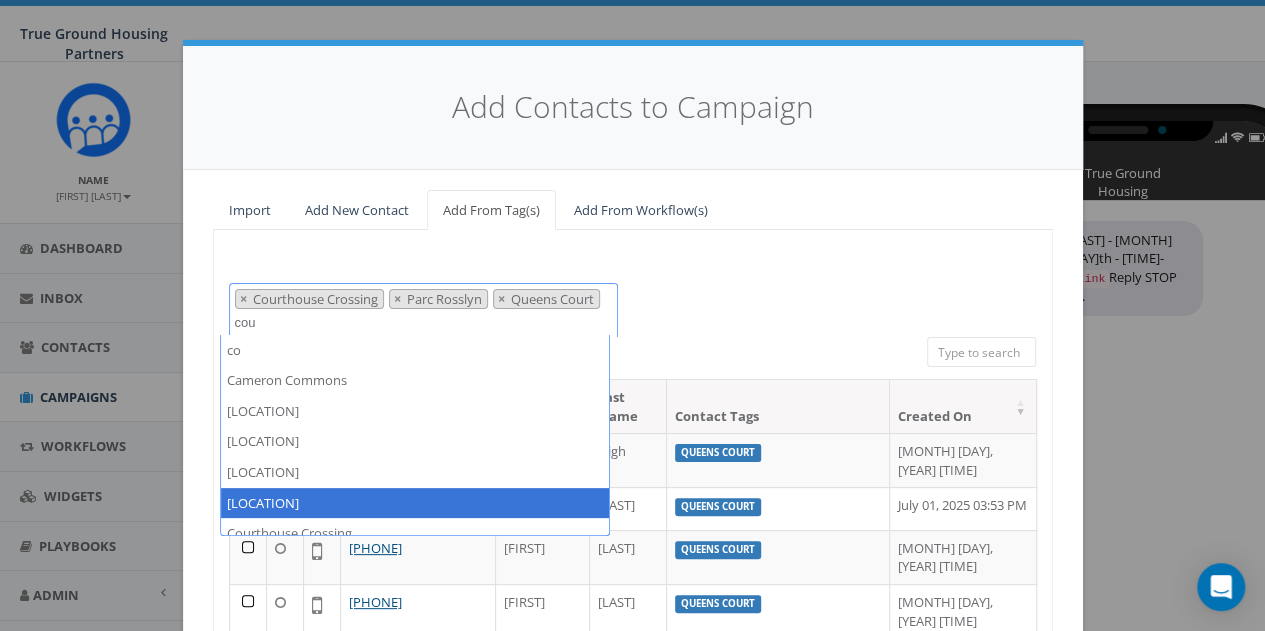 scroll, scrollTop: 0, scrollLeft: 0, axis: both 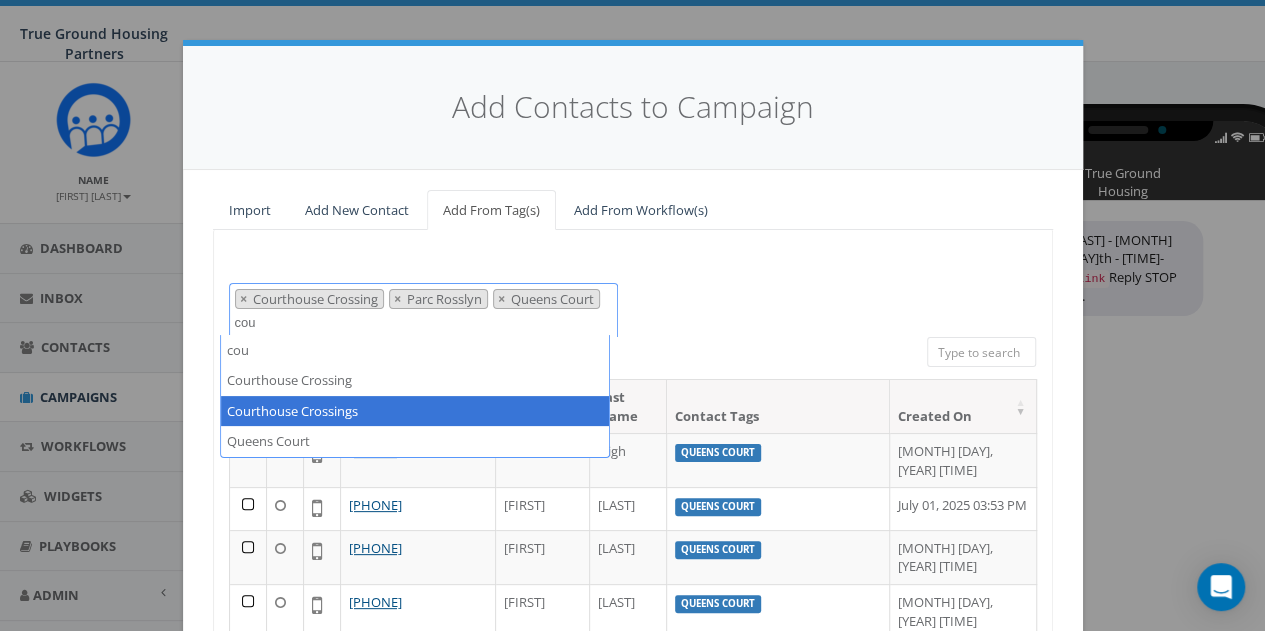 type on "cou" 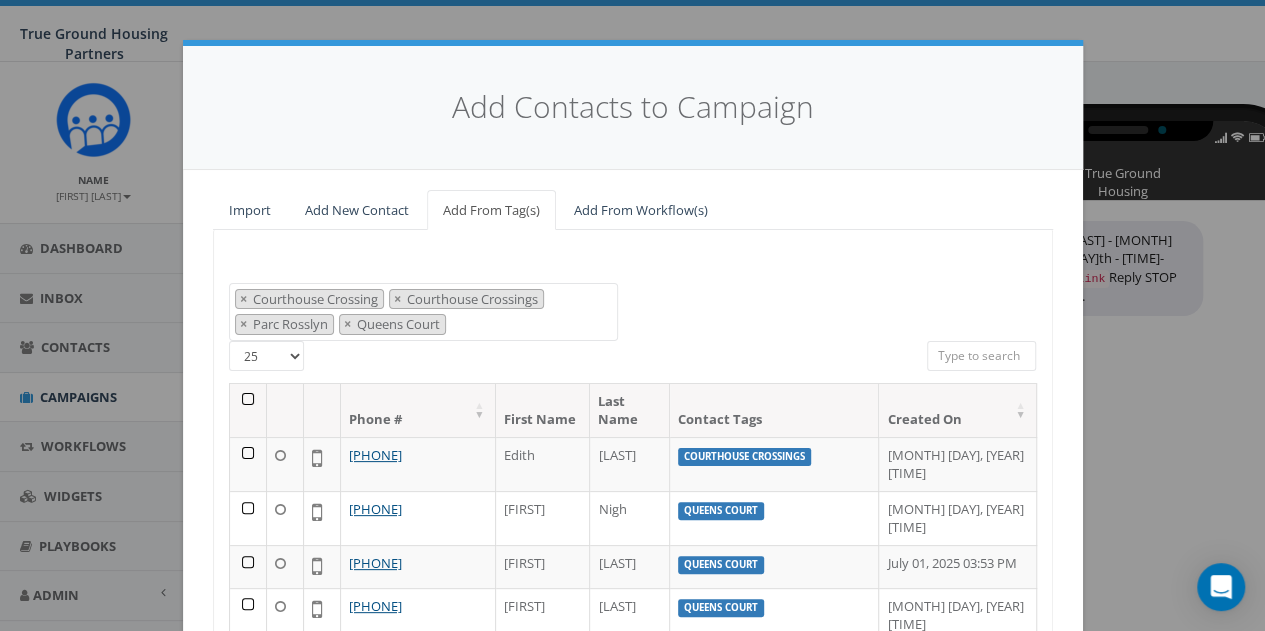 click at bounding box center (248, 410) 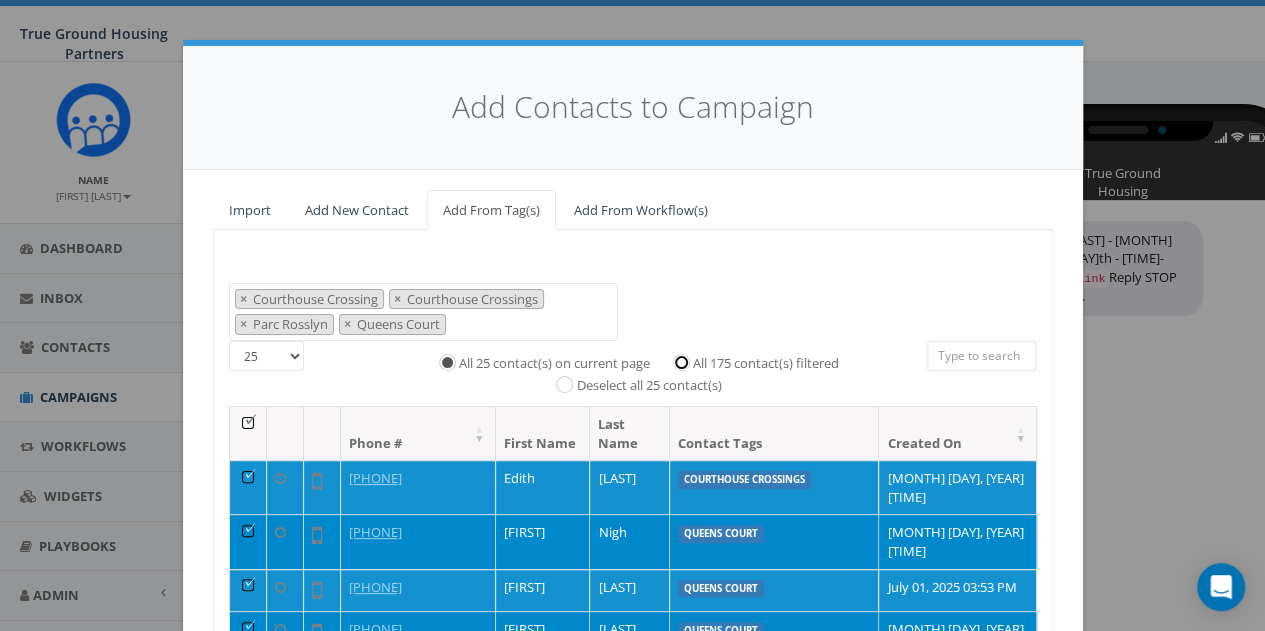click on "All 175 contact(s) filtered" at bounding box center (686, 361) 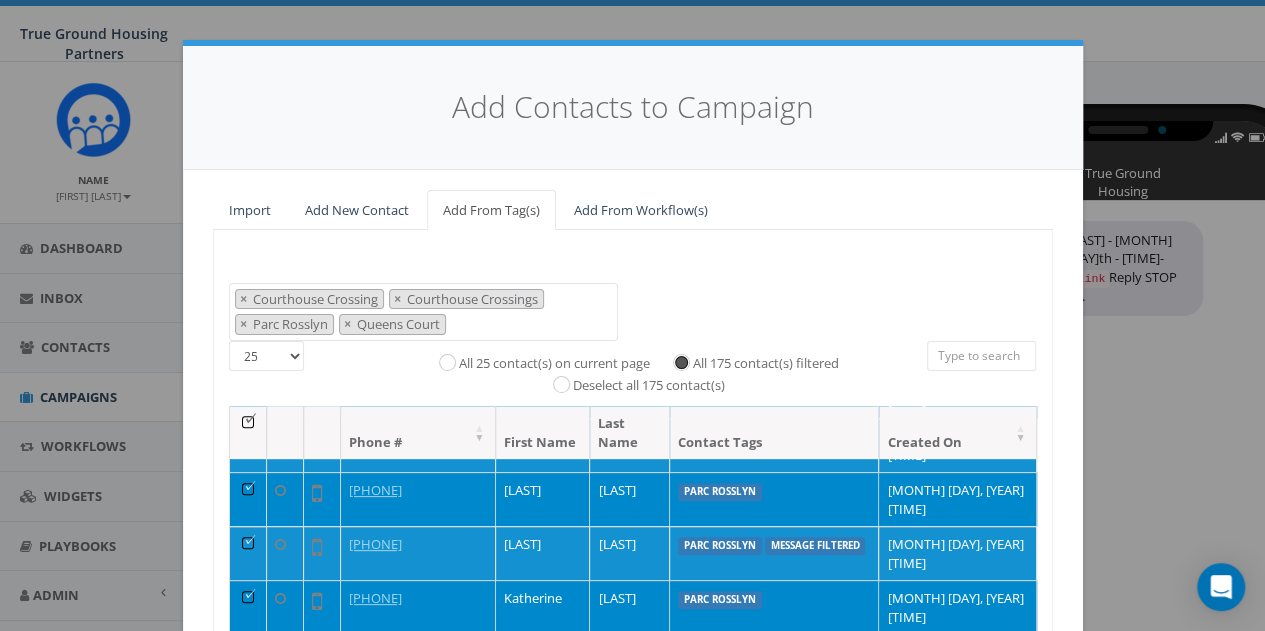 scroll, scrollTop: 580, scrollLeft: 0, axis: vertical 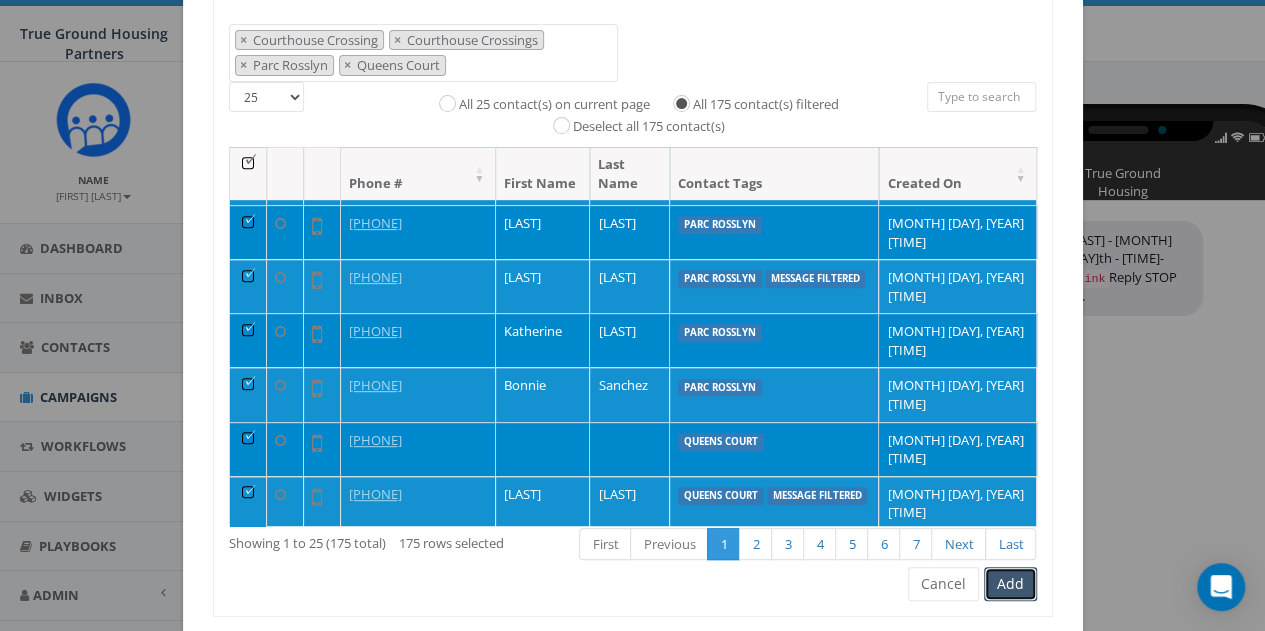 click on "Add" at bounding box center (1010, 584) 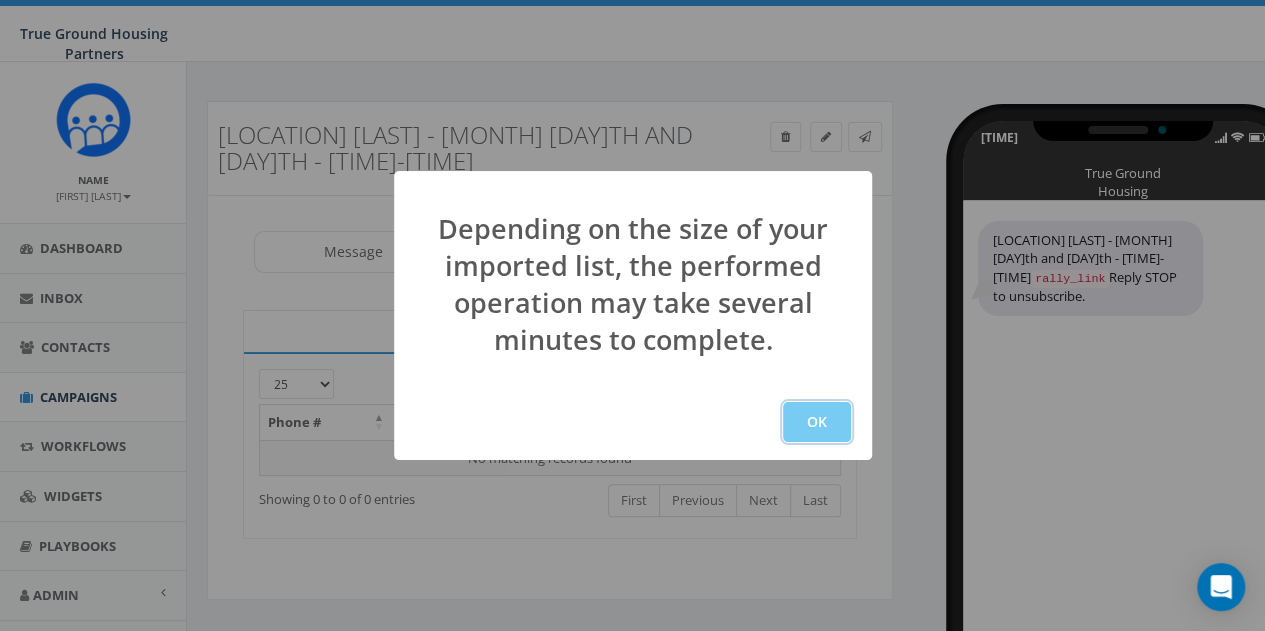 click on "OK" at bounding box center [817, 422] 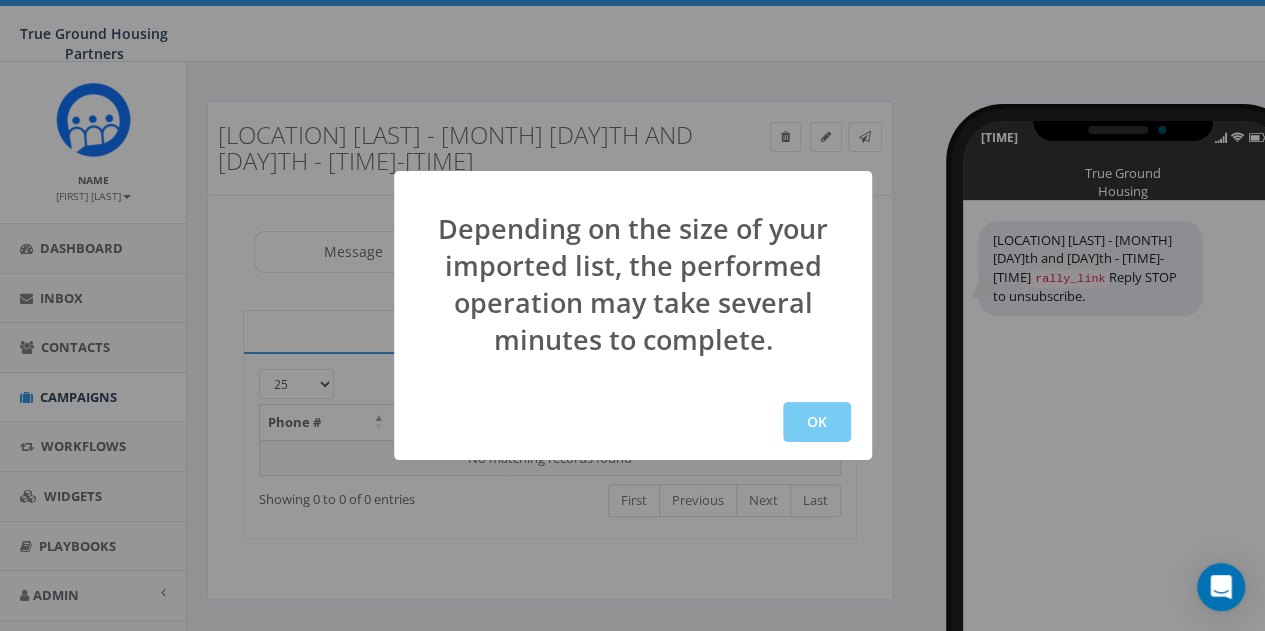 scroll, scrollTop: 91, scrollLeft: 0, axis: vertical 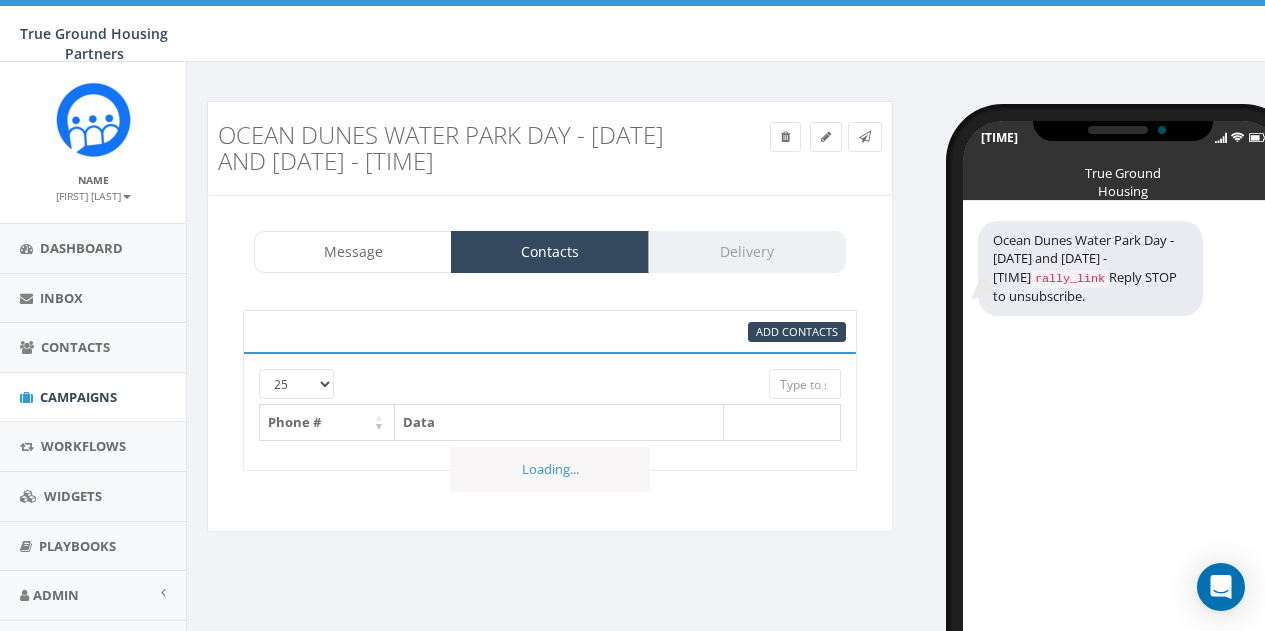 select 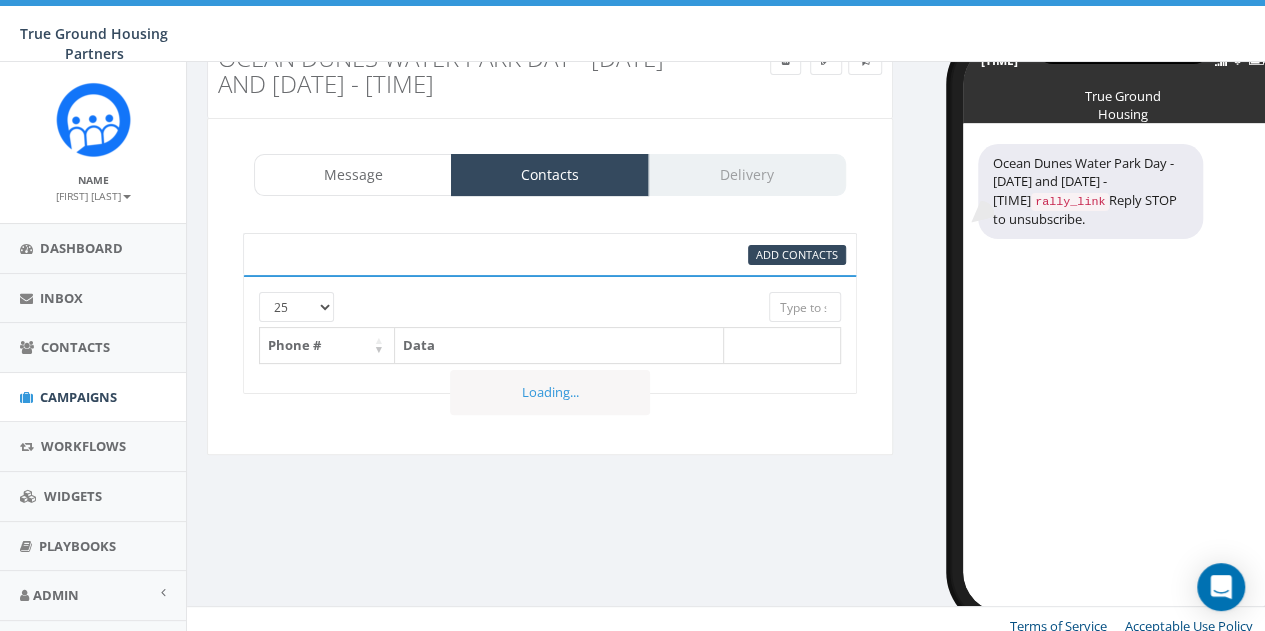 scroll, scrollTop: 0, scrollLeft: 0, axis: both 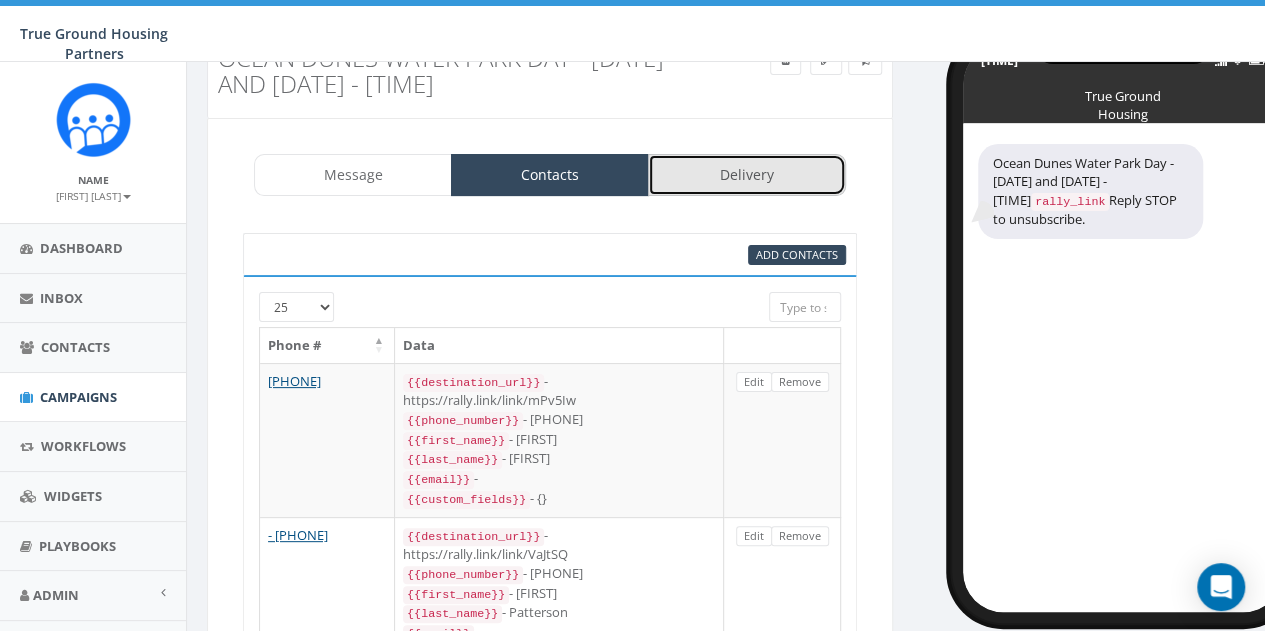 click on "Delivery" at bounding box center [747, 175] 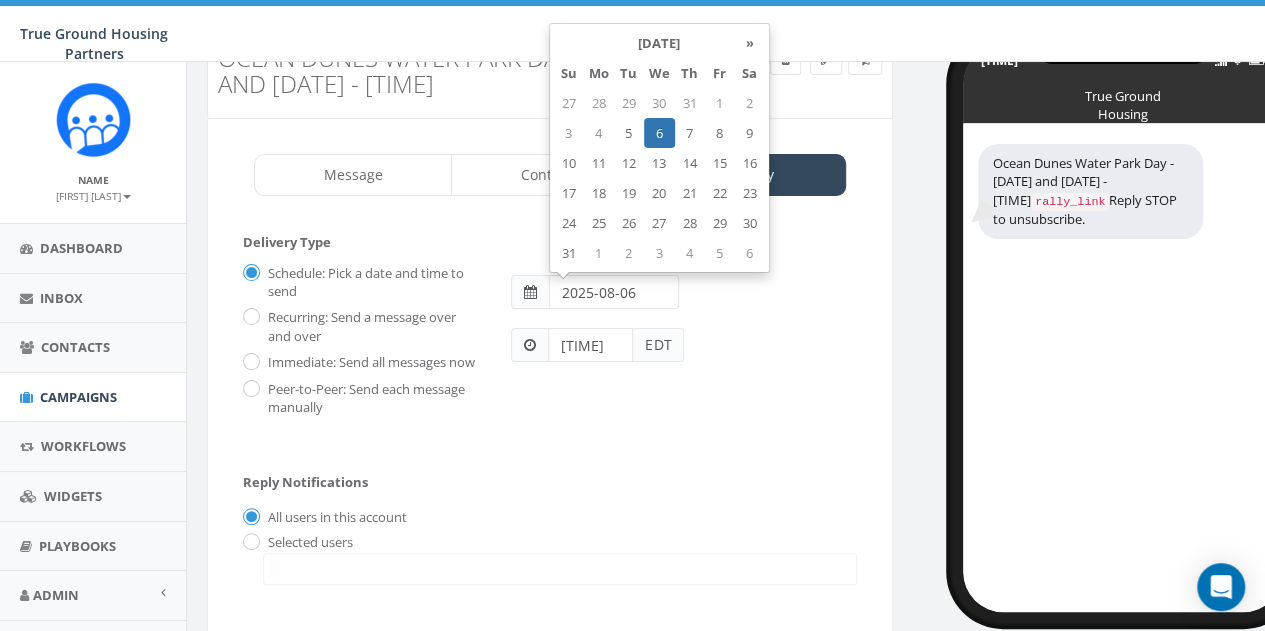 click on "2025-08-06" at bounding box center [614, 292] 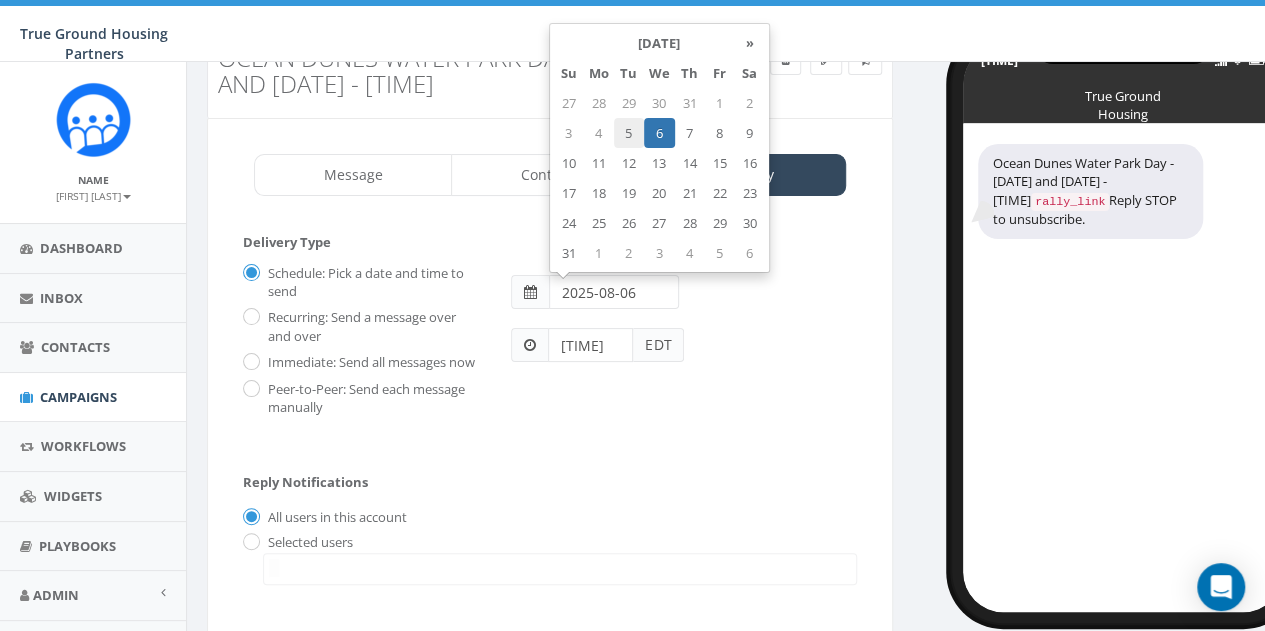 click on "5" at bounding box center (629, 133) 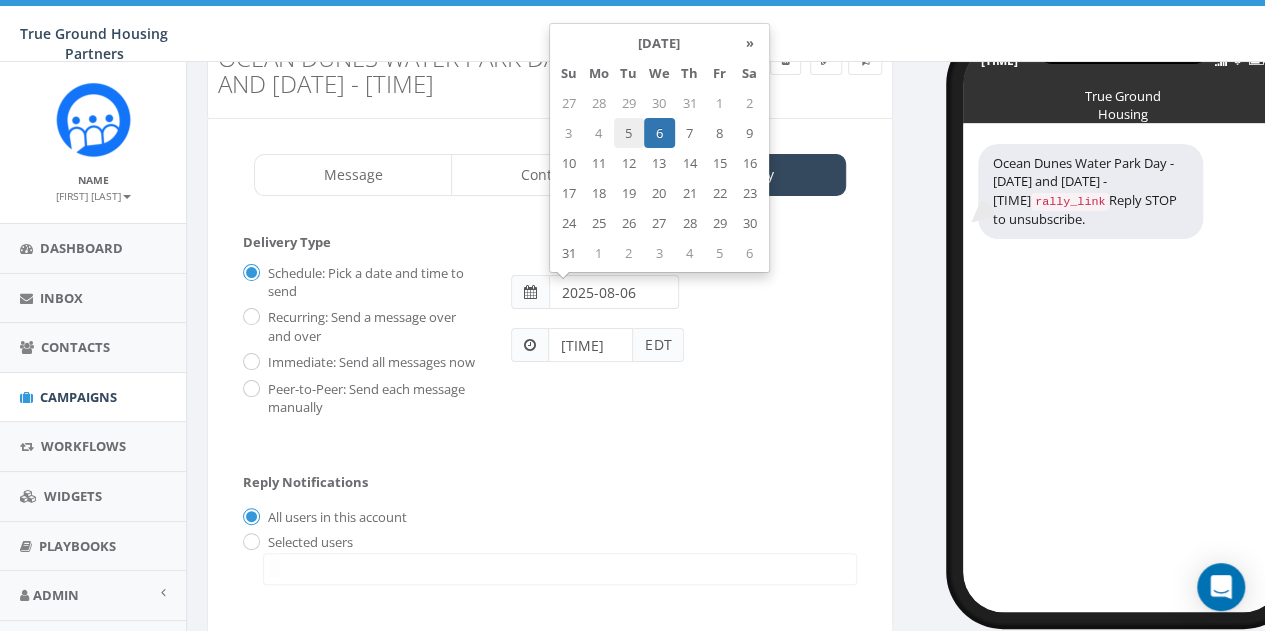 type on "2025-08-05" 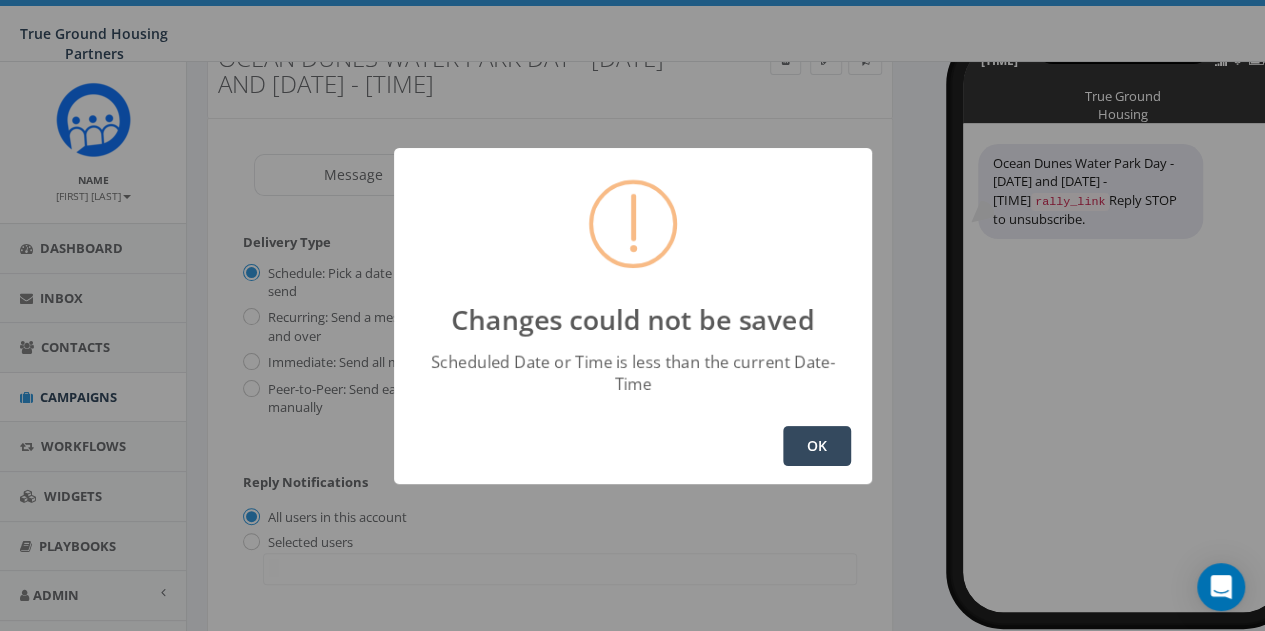 click on "OK" at bounding box center [817, 446] 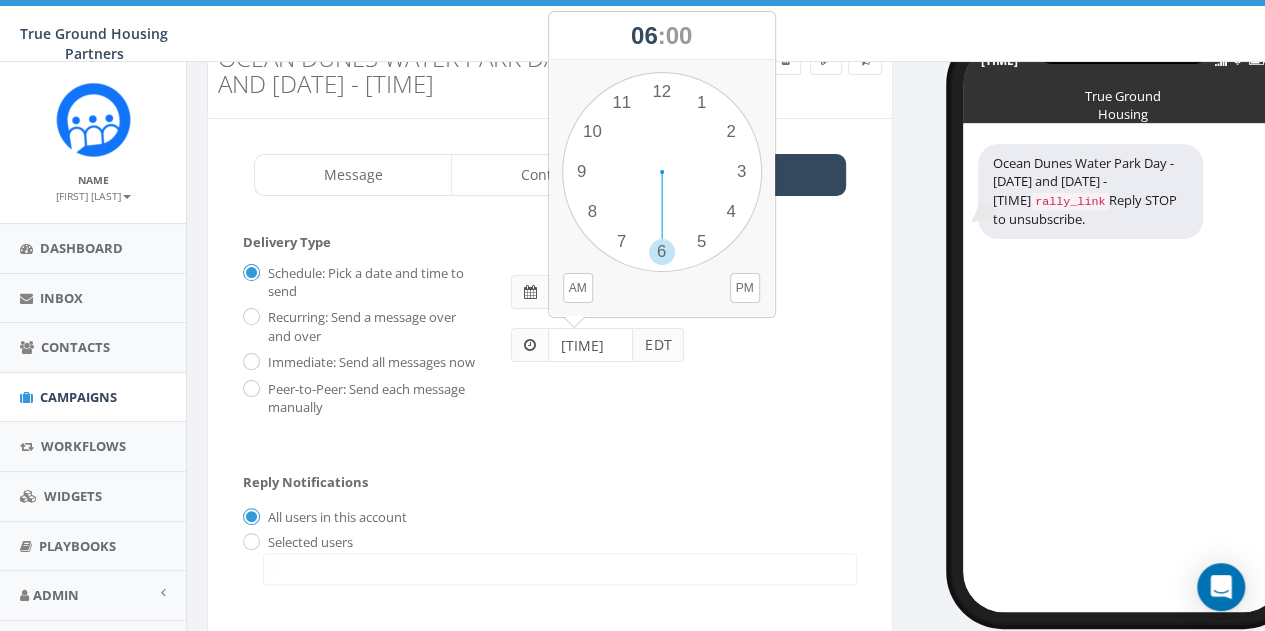 click on "06:58AM" at bounding box center (590, 345) 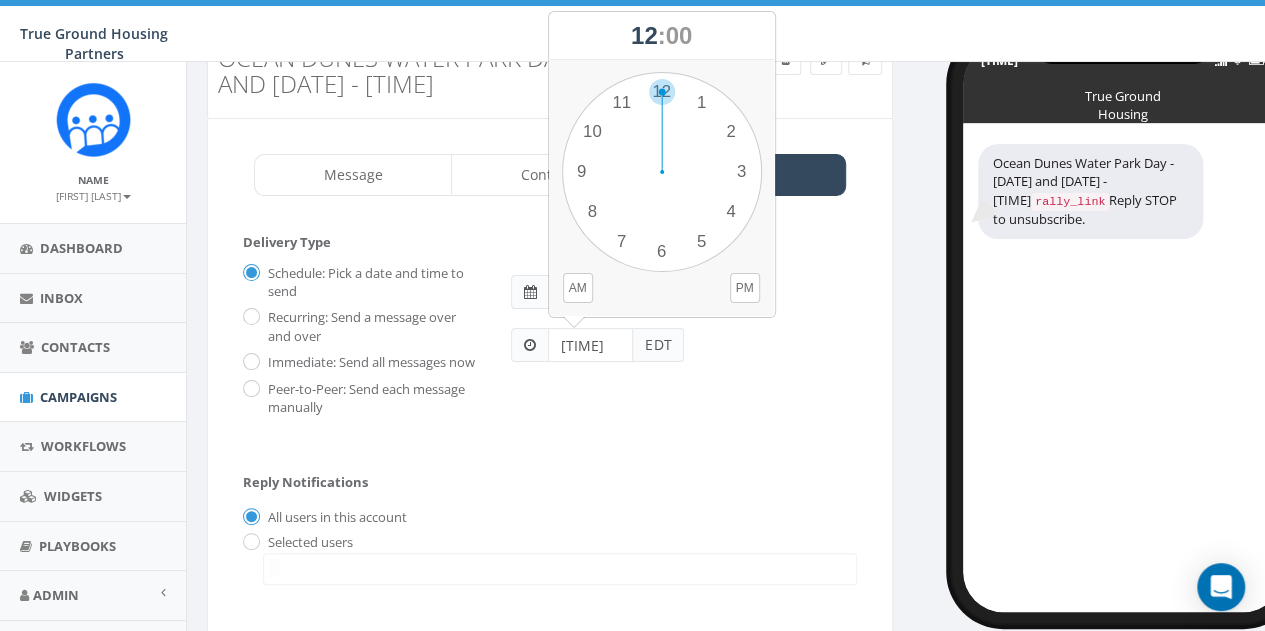 drag, startPoint x: 655, startPoint y: 247, endPoint x: 661, endPoint y: 91, distance: 156.11534 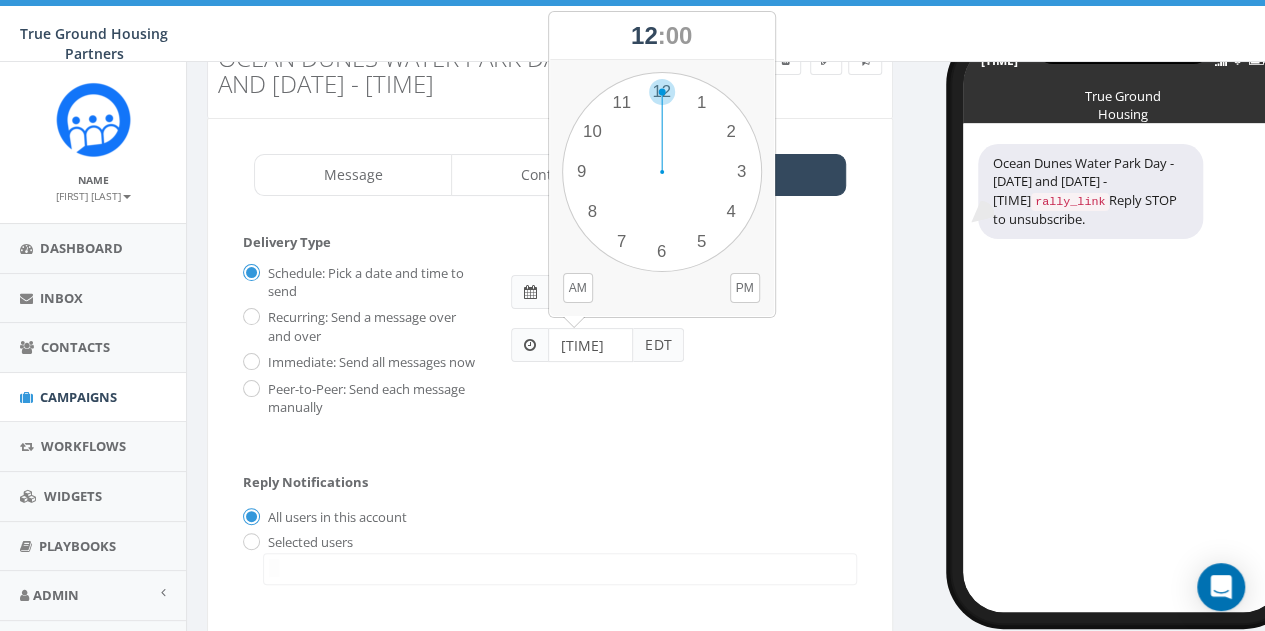 click on "1 2 3 4 5 6 7 8 9 10 11 12 00 05 10 15 20 25 30 35 40 45 50 55" at bounding box center [662, 172] 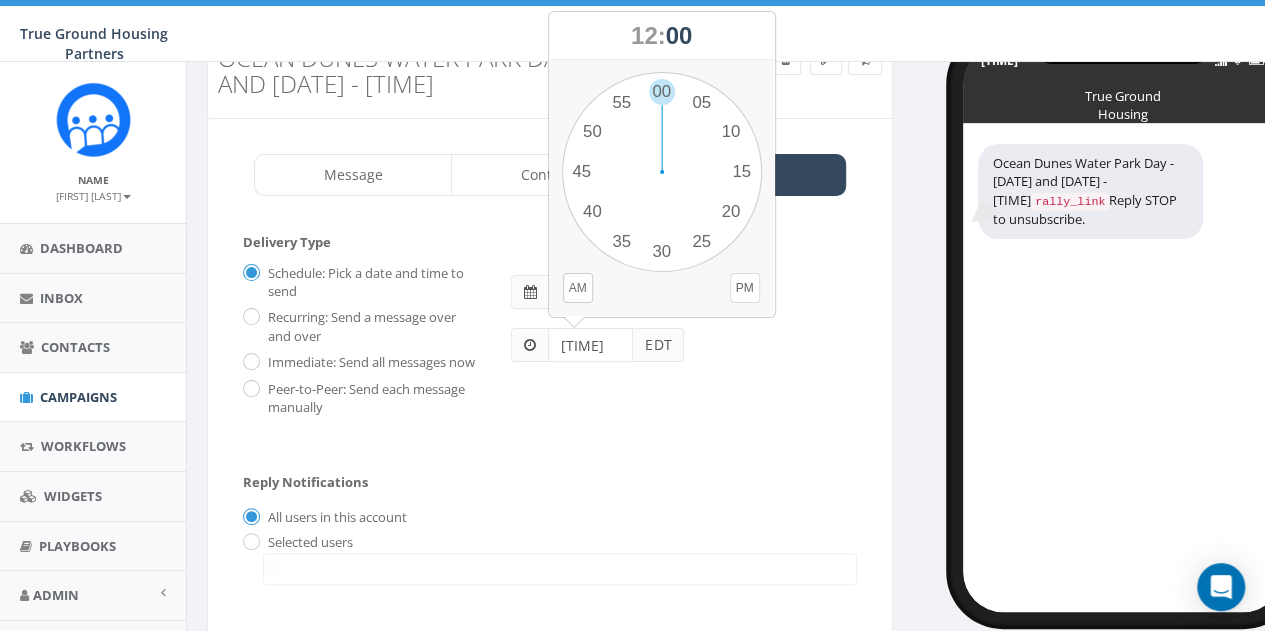 click on "PM" at bounding box center [745, 288] 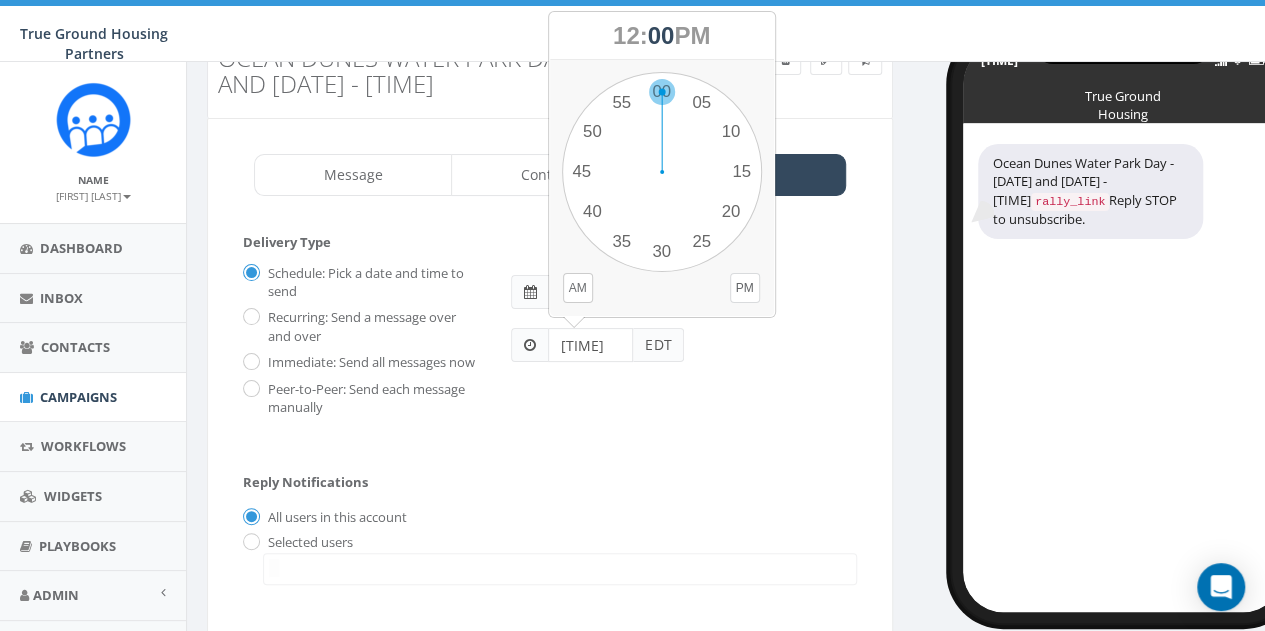 click on "1 2 3 4 5 6 7 8 9 10 11 12 00 05 10 15 20 25 30 35 40 45 50 55" at bounding box center (662, 172) 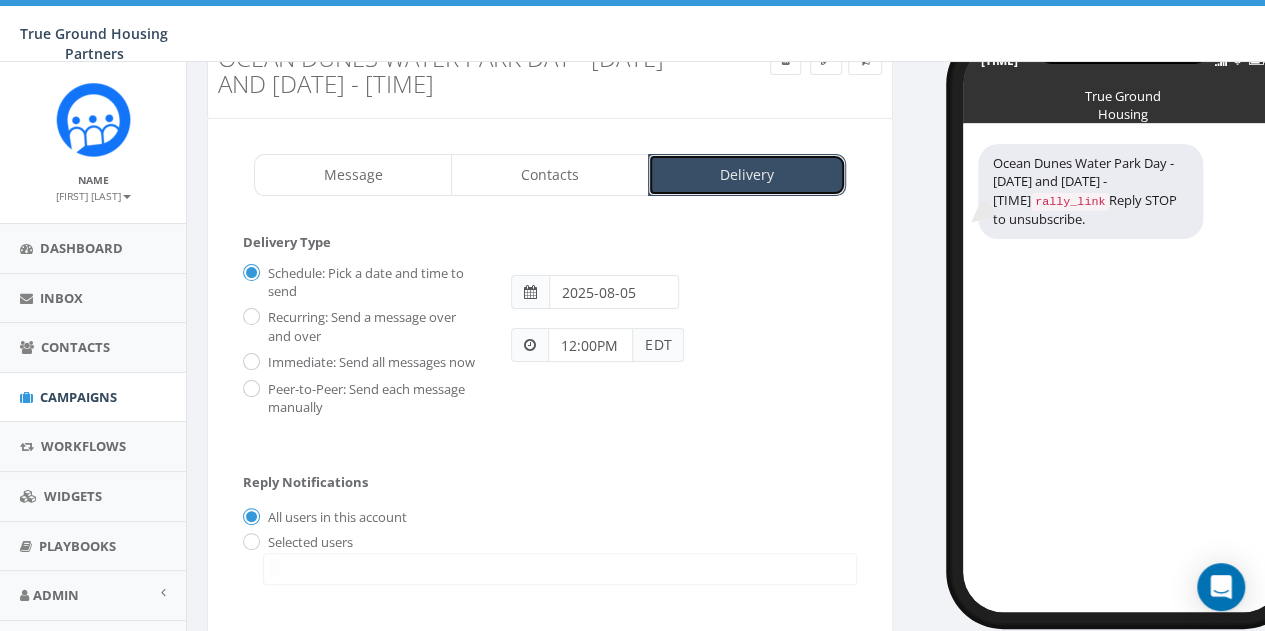 click on "Delivery" at bounding box center [747, 175] 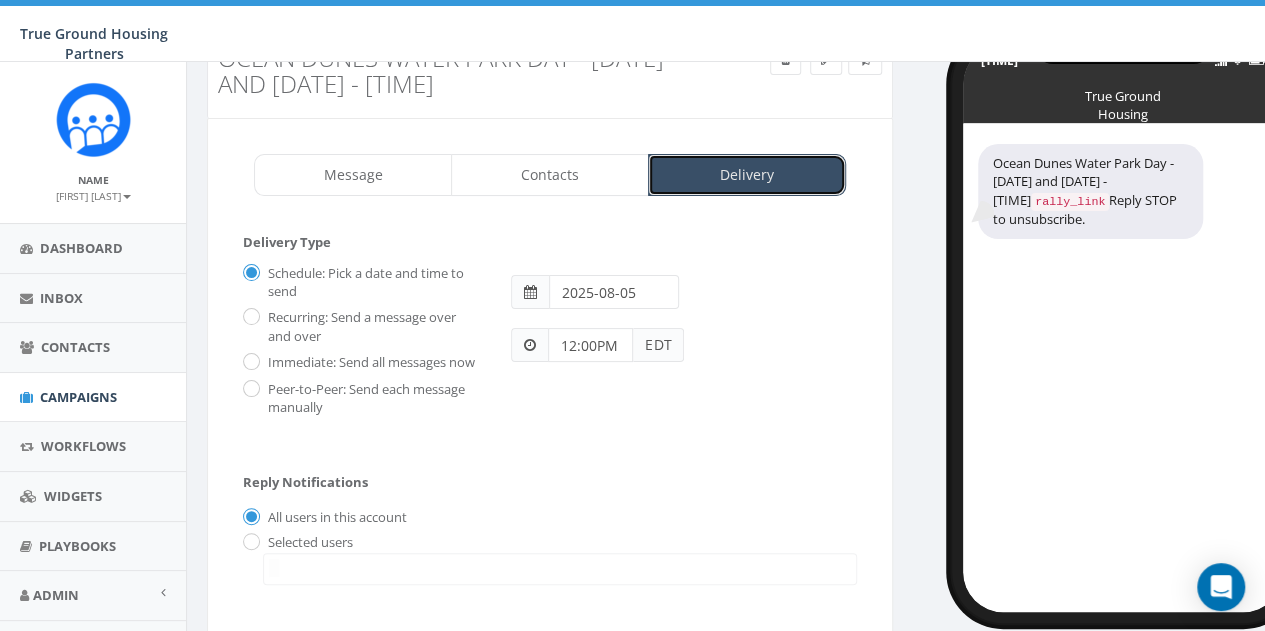 click on "Delivery" at bounding box center [747, 175] 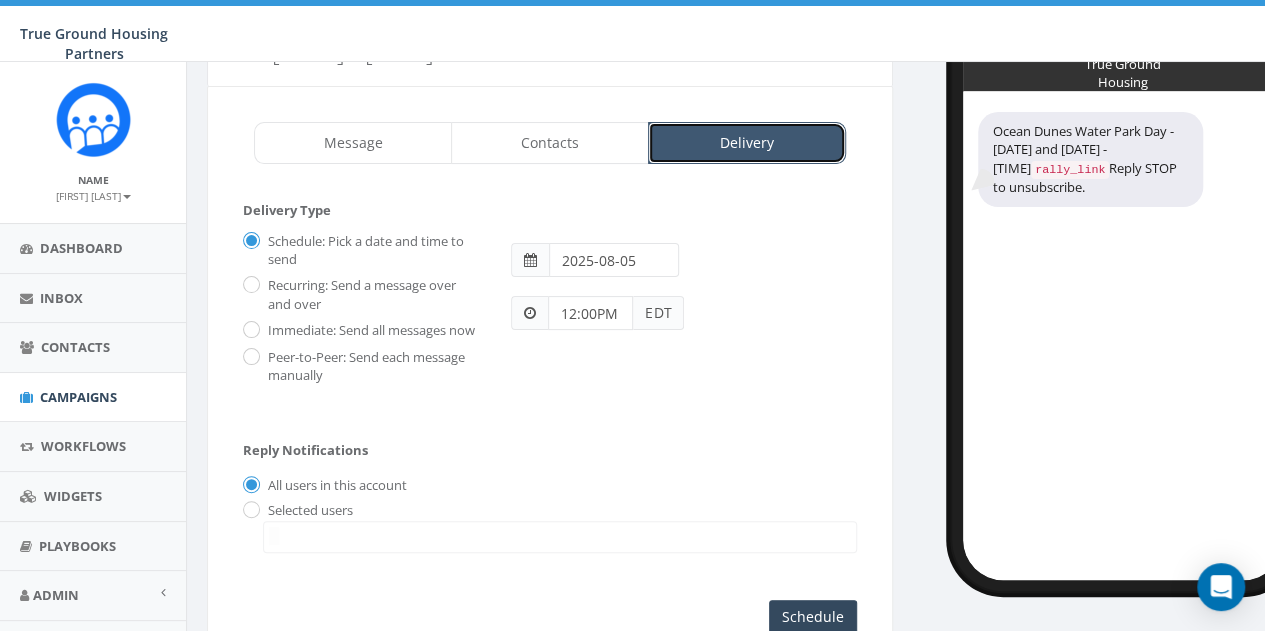 scroll, scrollTop: 141, scrollLeft: 0, axis: vertical 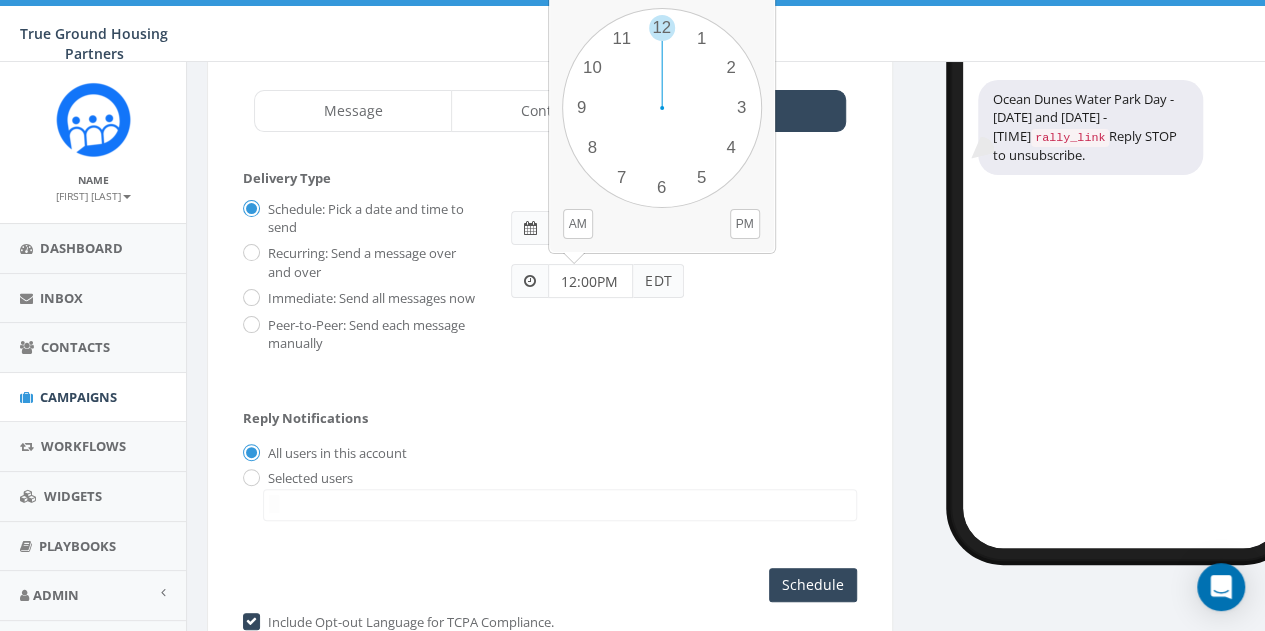 click on "12:00PM" at bounding box center (590, 281) 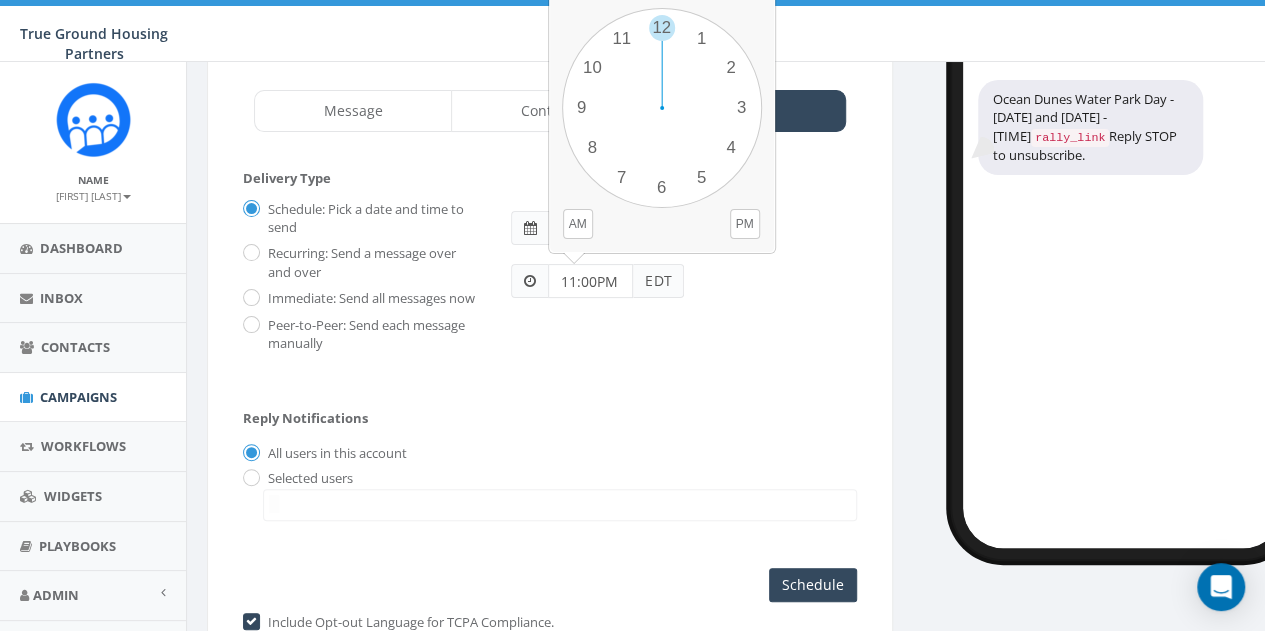 click on "11:00PM" at bounding box center (590, 281) 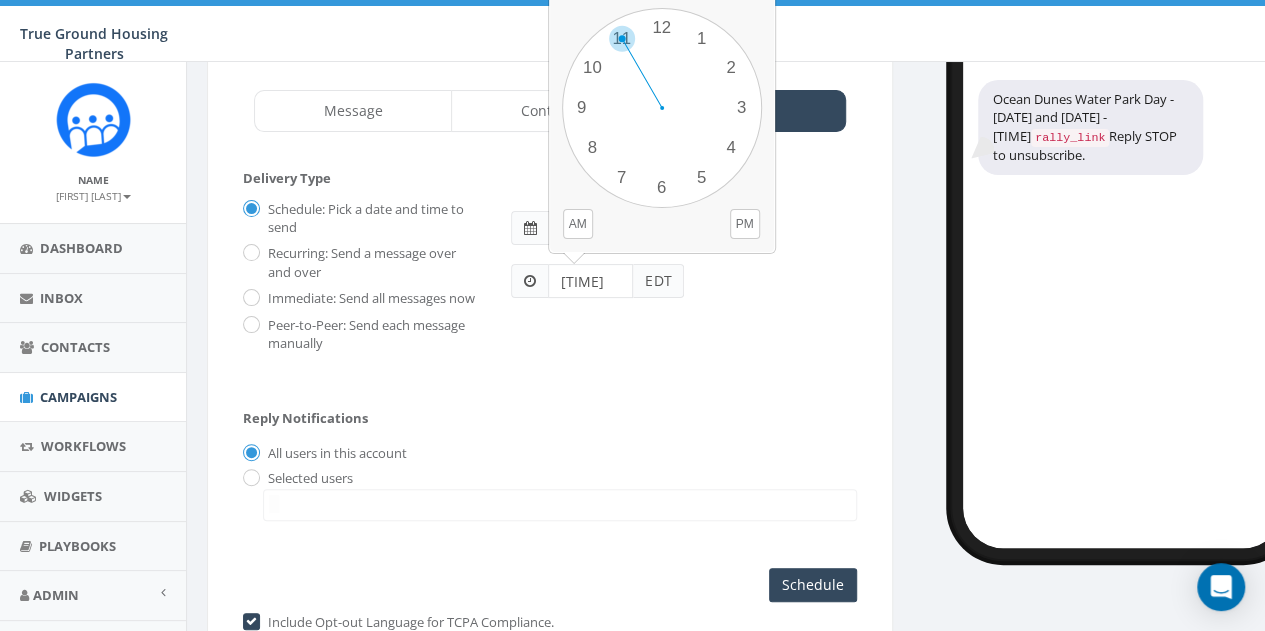 drag, startPoint x: 662, startPoint y: 29, endPoint x: 628, endPoint y: 37, distance: 34.928497 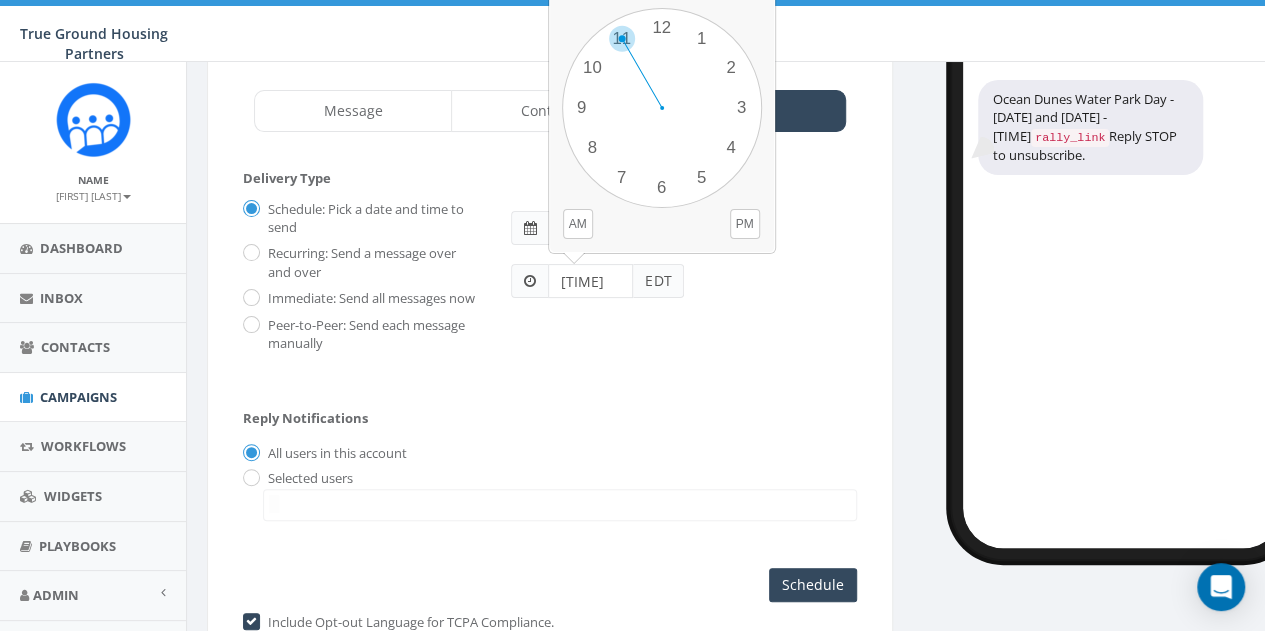 click on "1 2 3 4 5 6 7 8 9 10 11 12 00 05 10 15 20 25 30 35 40 45 50 55" at bounding box center [662, 108] 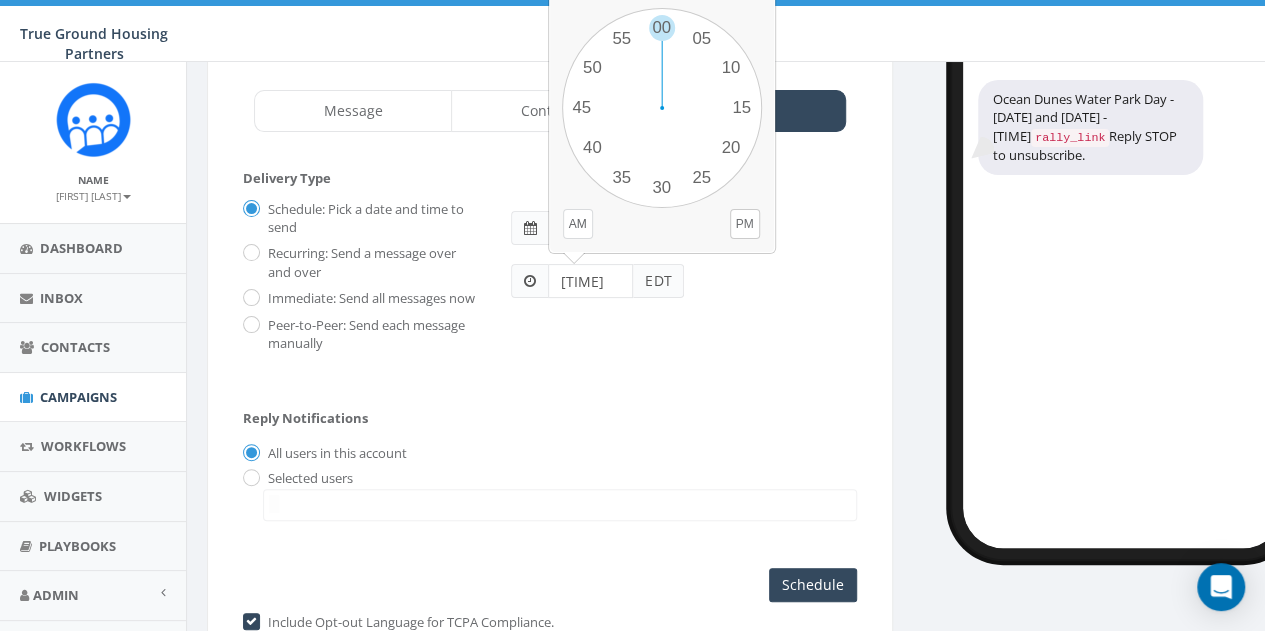 type on "11:00aM" 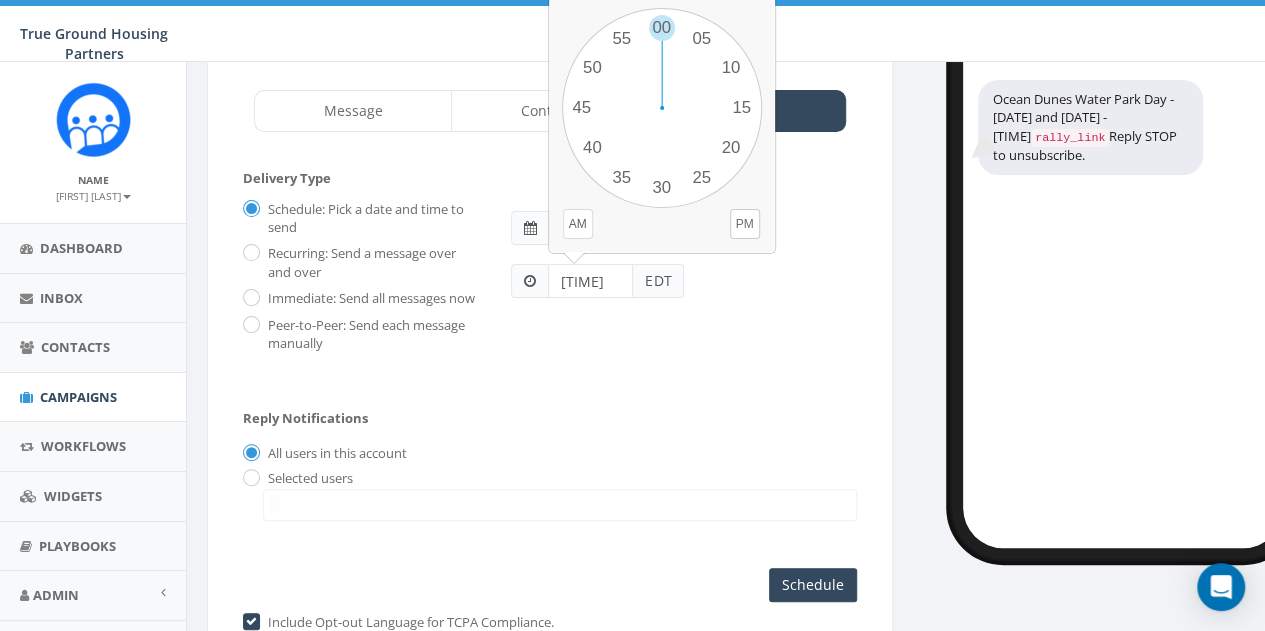 click on "AM" at bounding box center [578, 224] 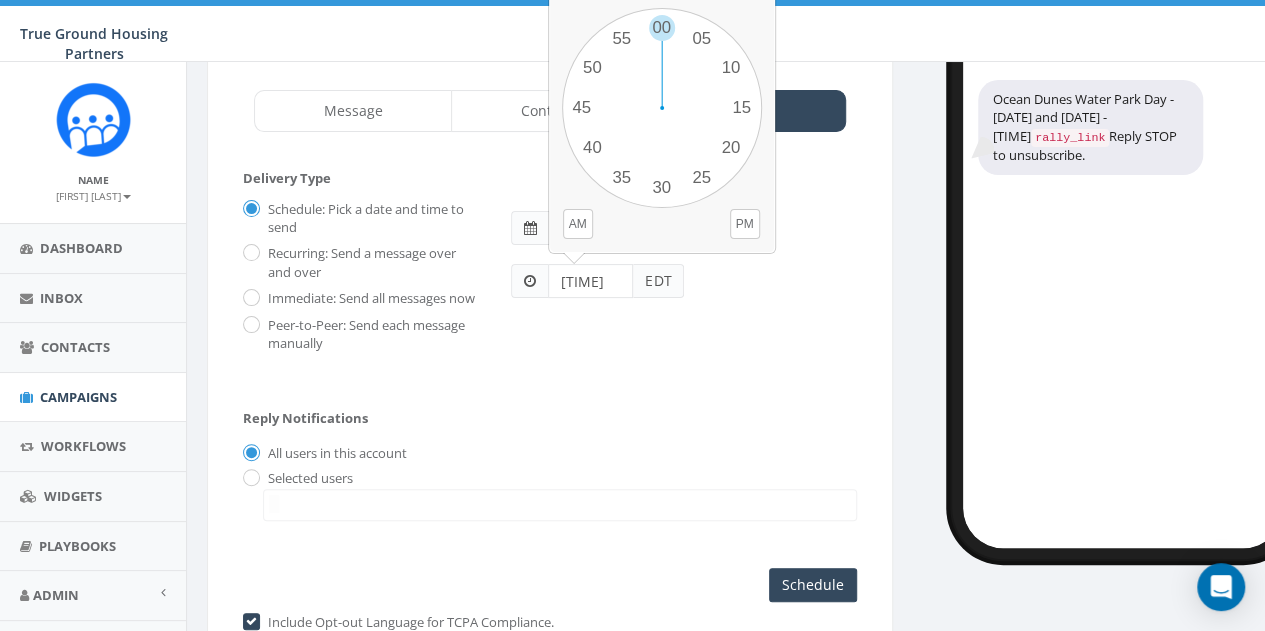 click at bounding box center [560, 505] 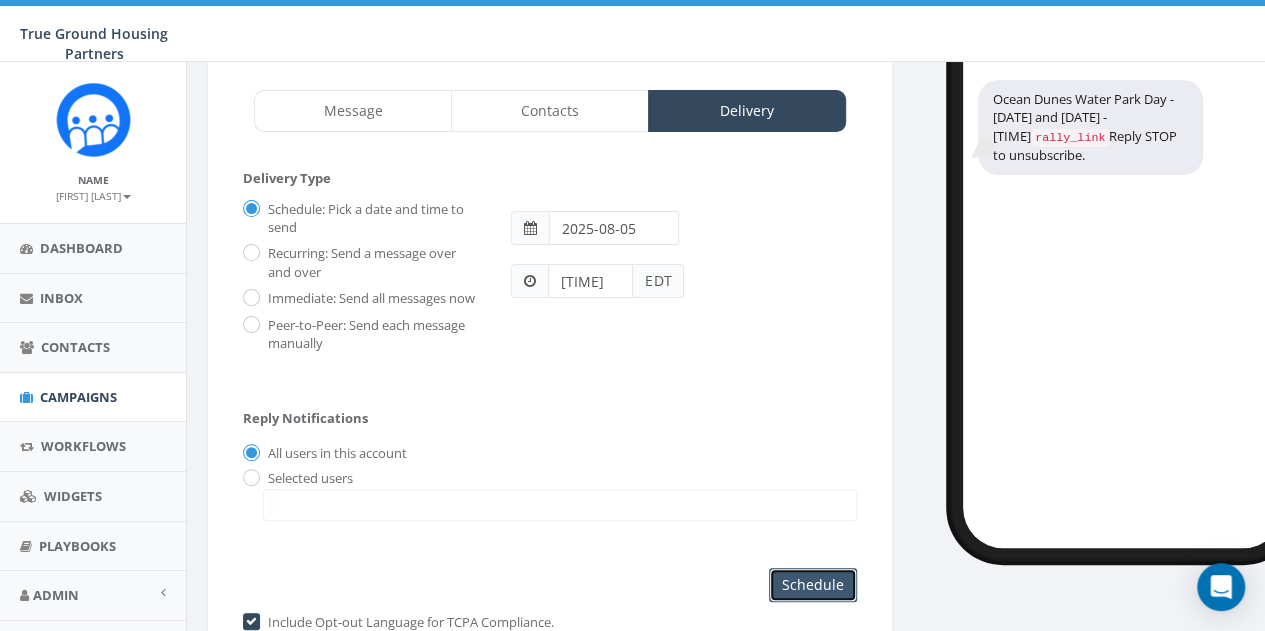 click on "Schedule" at bounding box center (813, 585) 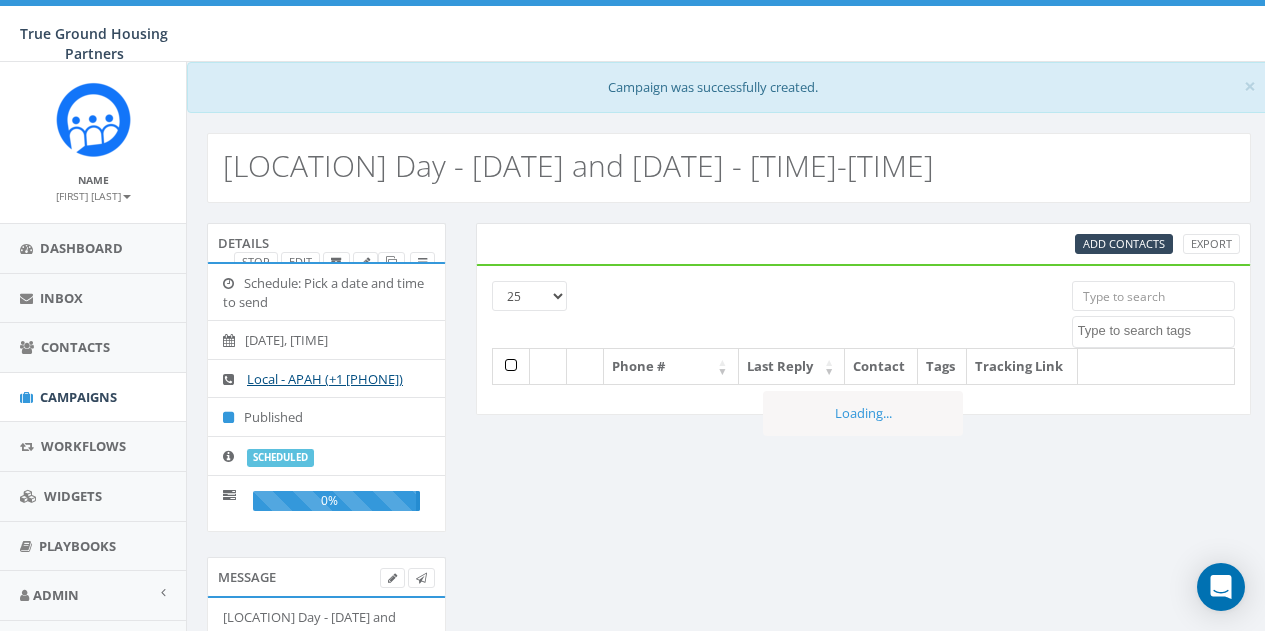 select 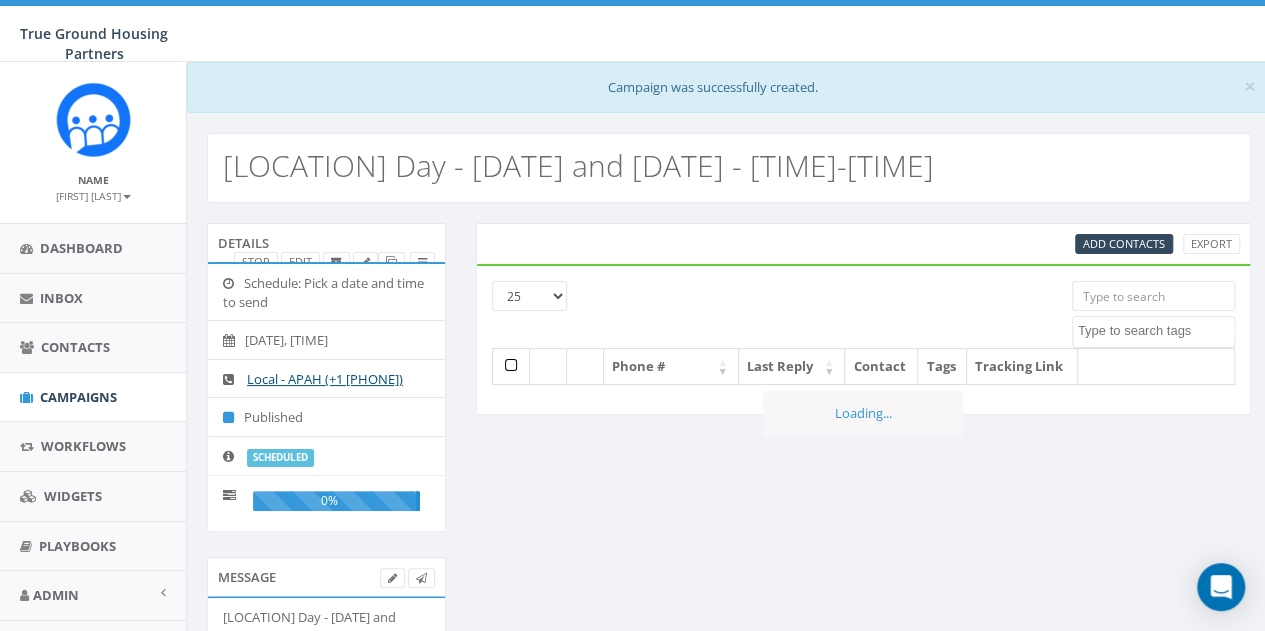 scroll, scrollTop: 0, scrollLeft: 0, axis: both 